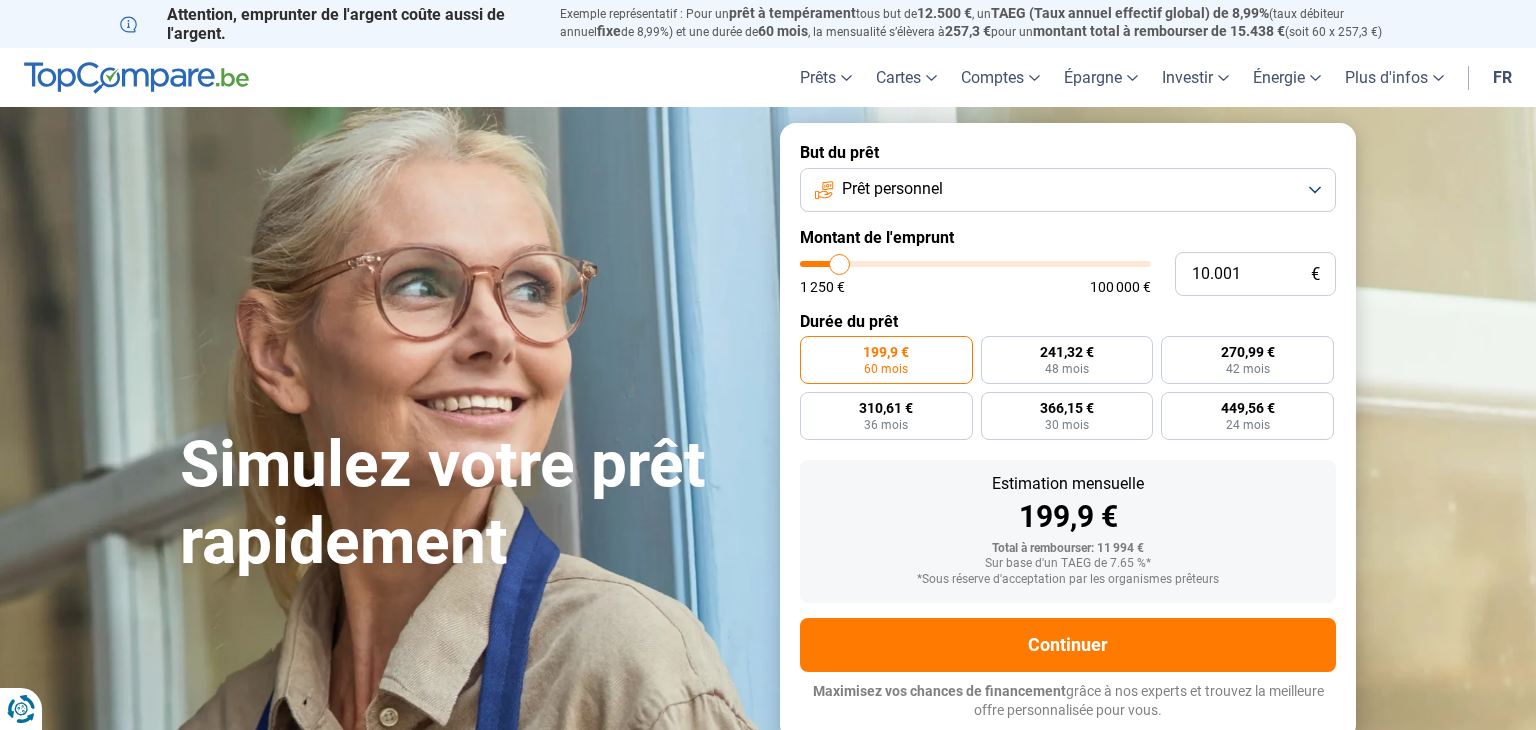 scroll, scrollTop: 0, scrollLeft: 0, axis: both 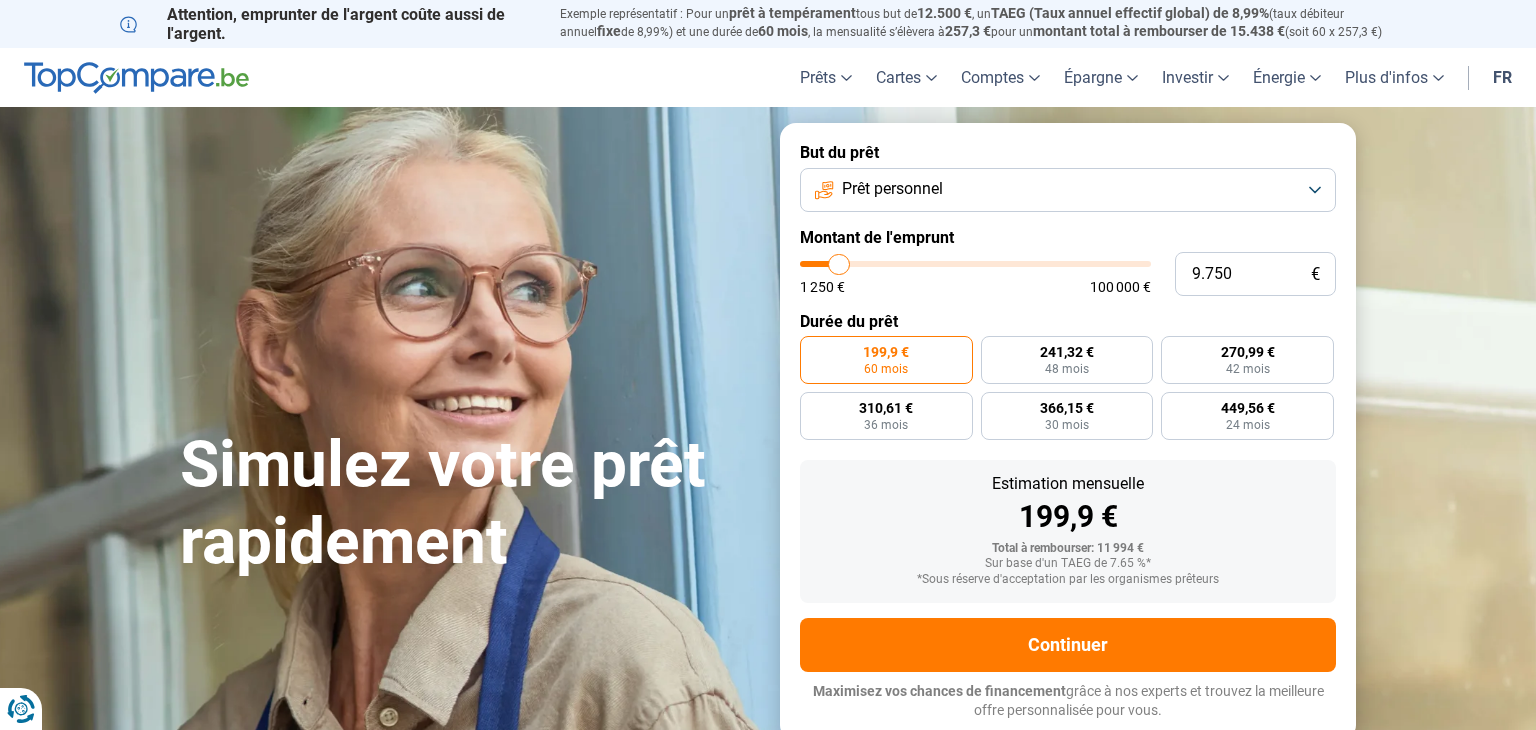 type on "9.500" 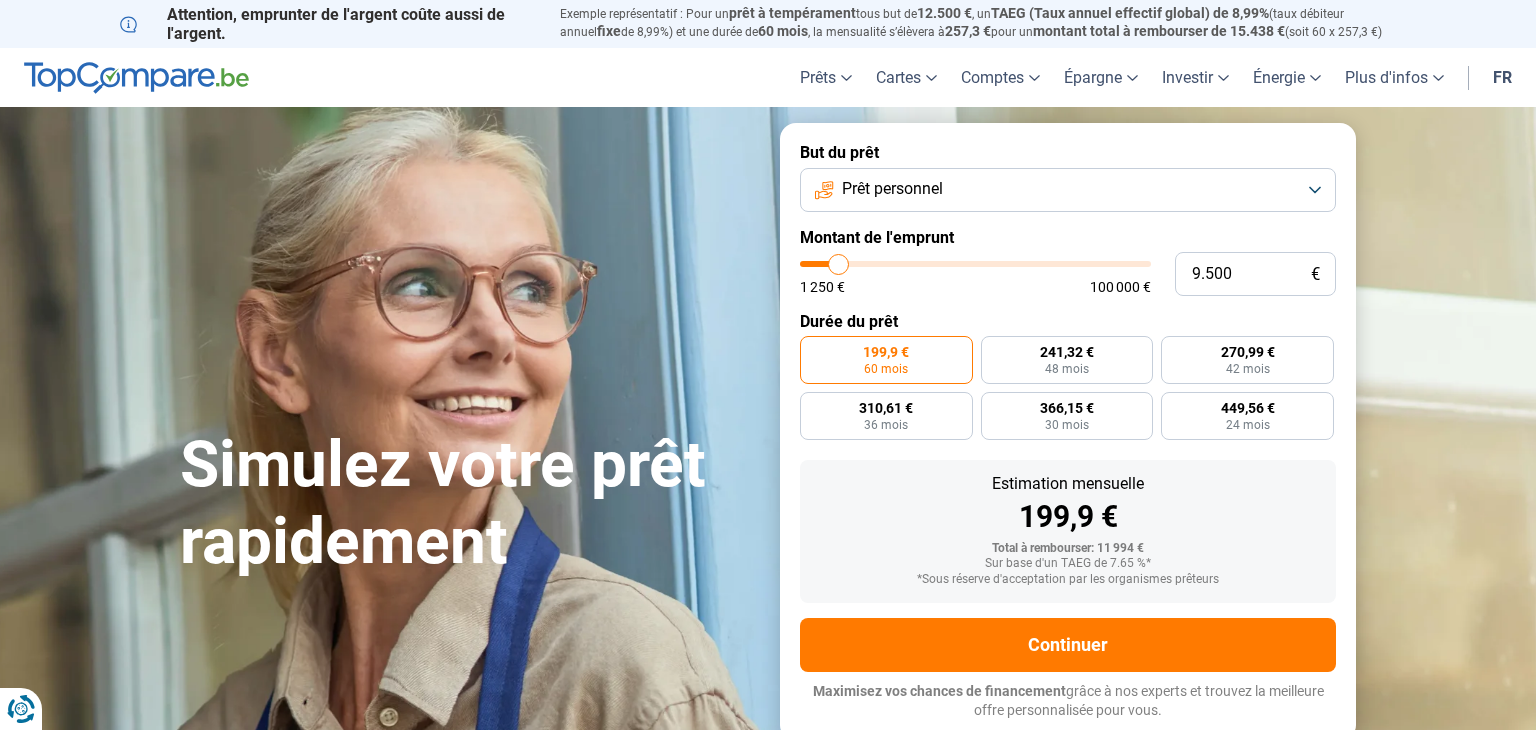type on "9.250" 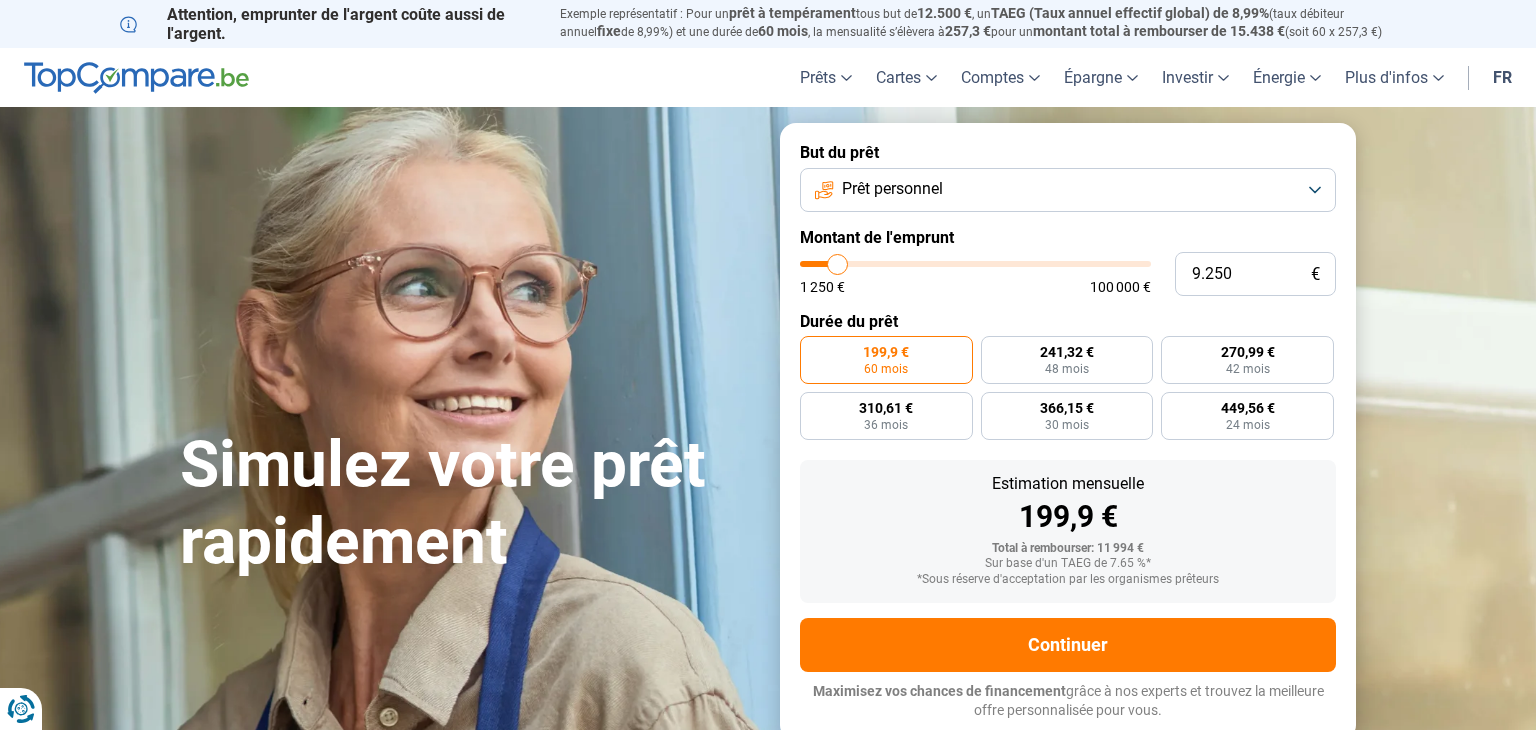 type on "9.000" 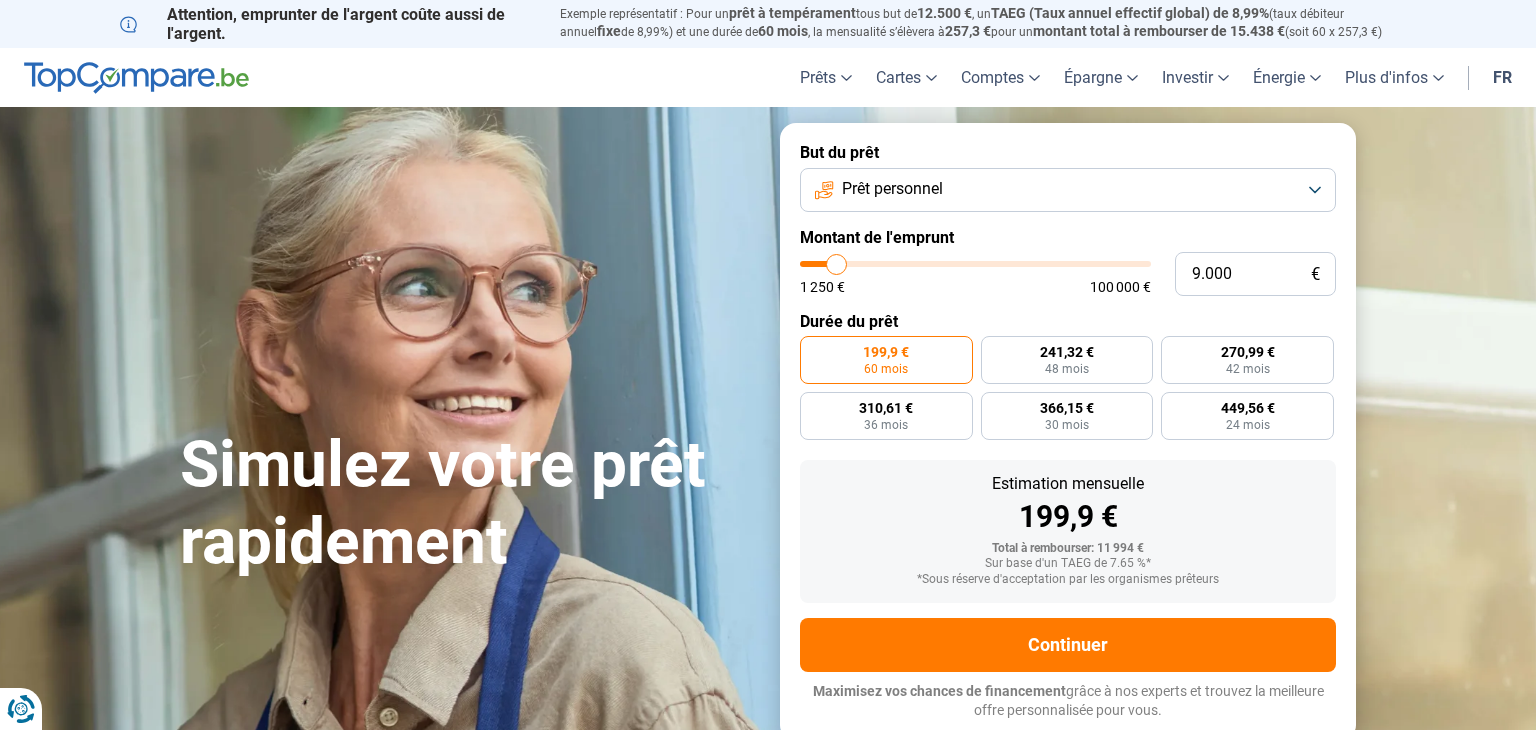 type on "8.750" 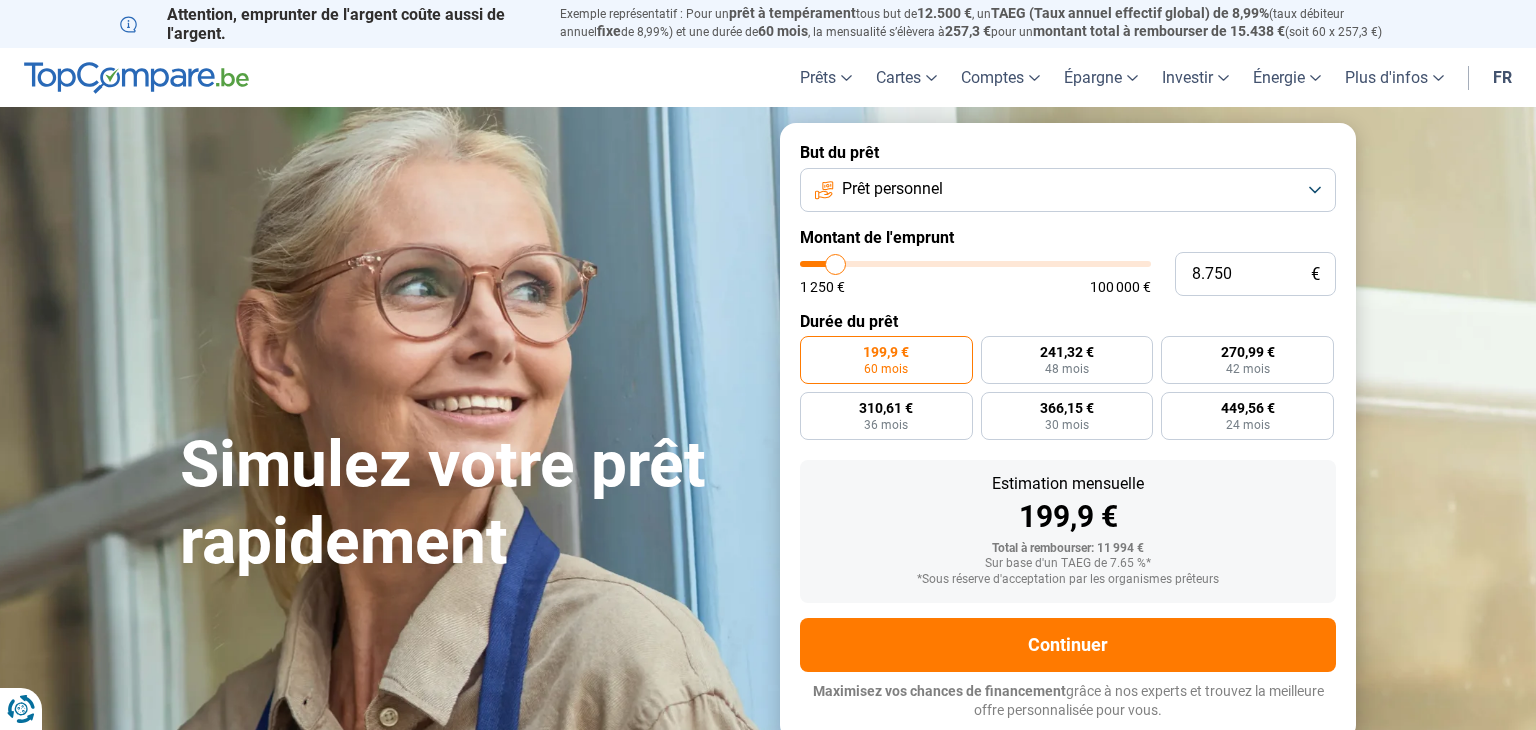 type on "8.500" 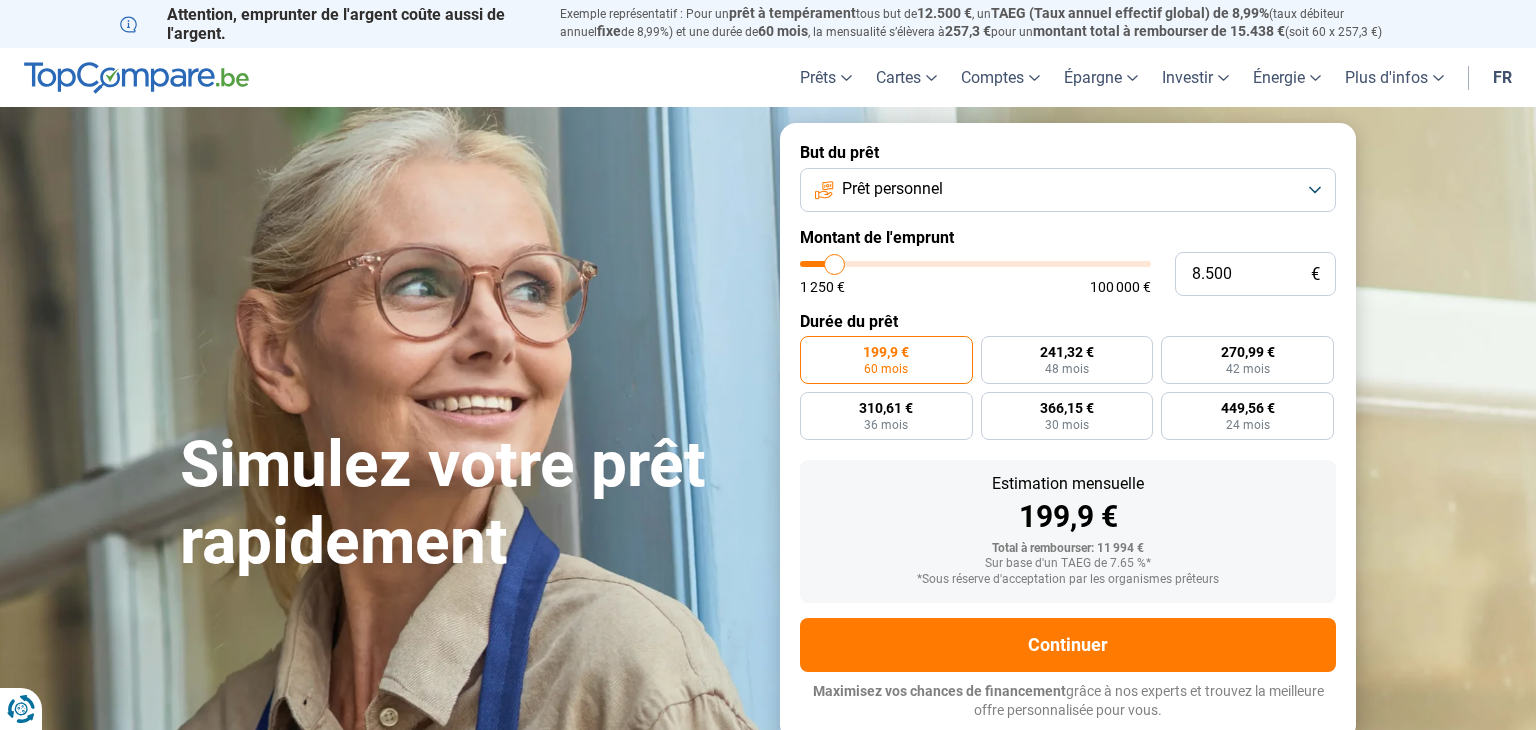 type on "8.250" 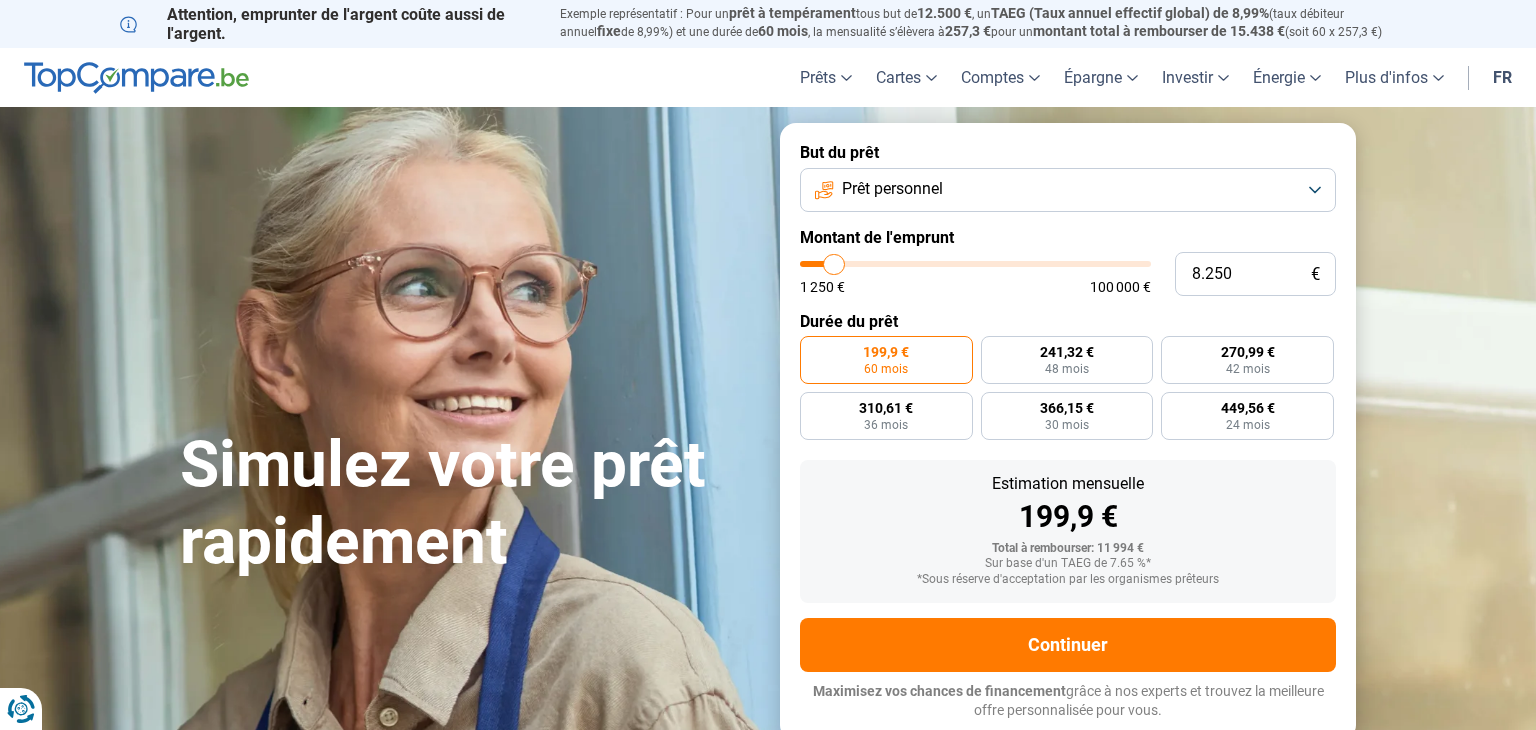 type on "8.000" 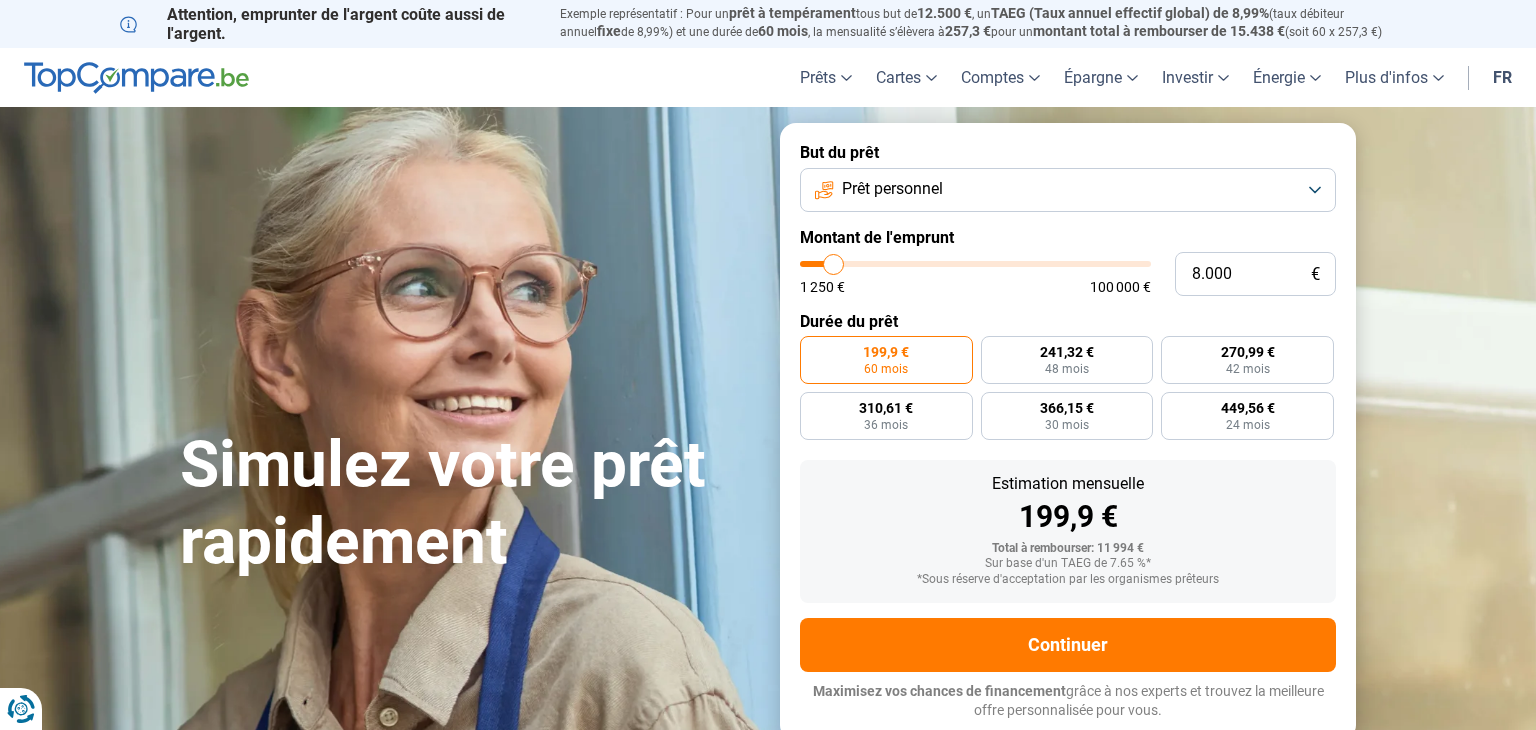 type on "7.750" 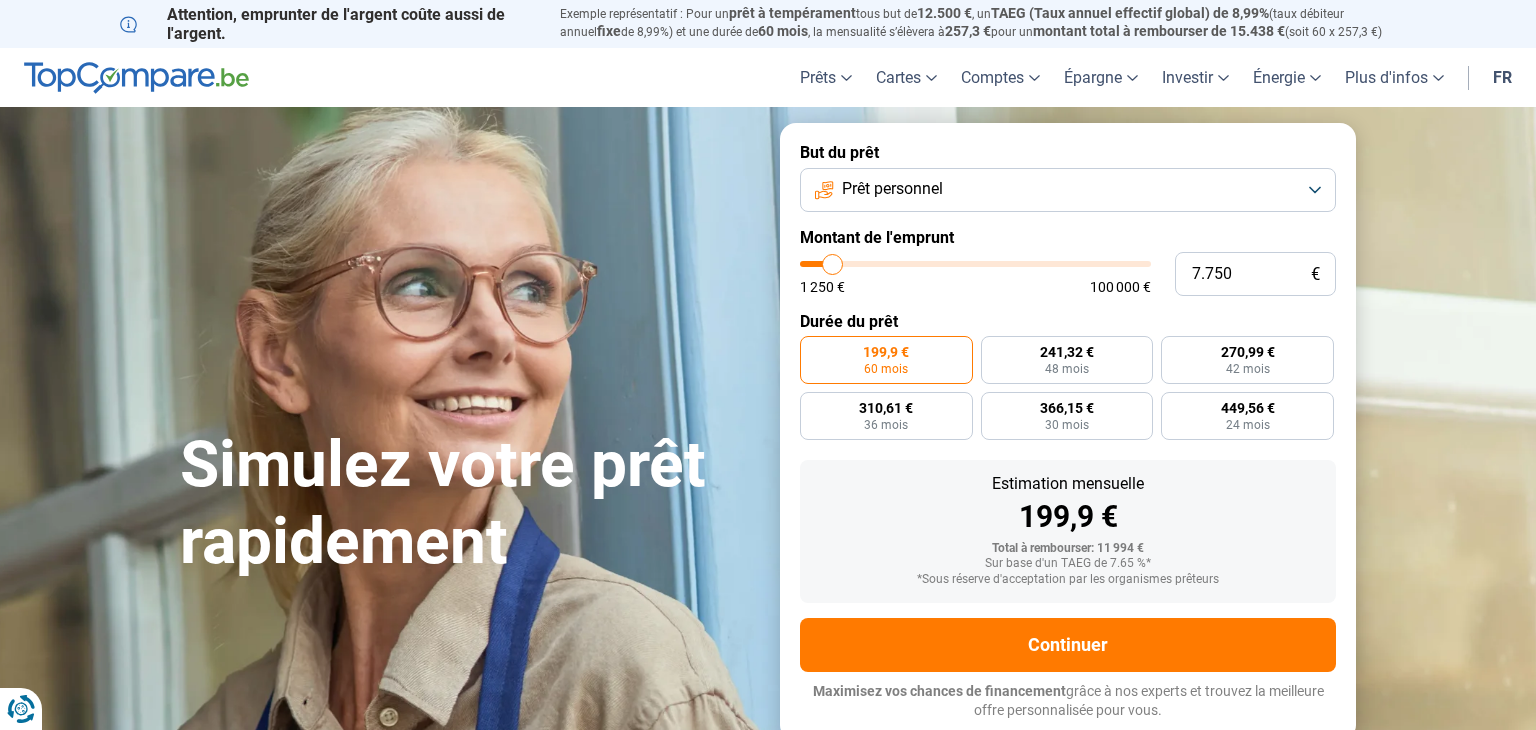 type on "7.500" 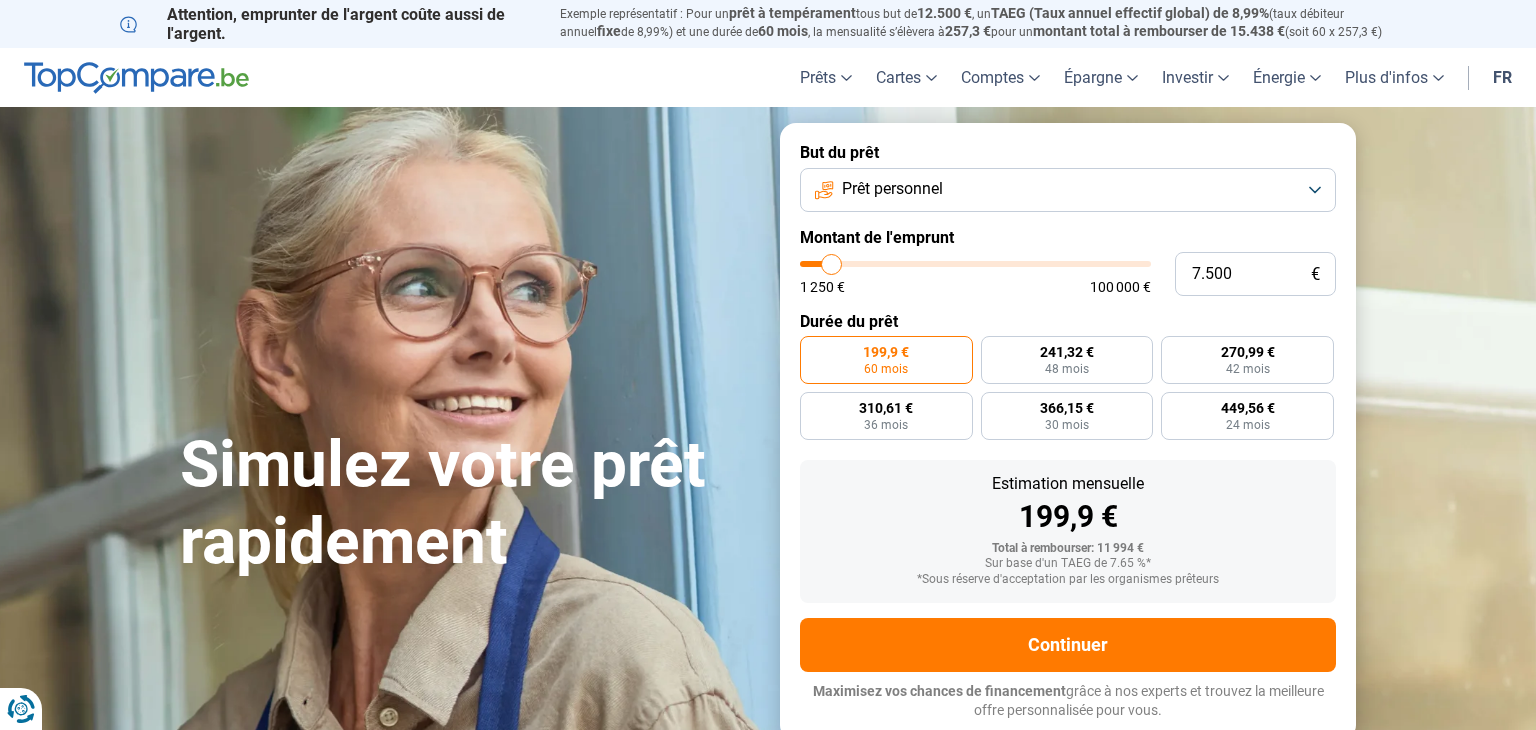 type on "7.250" 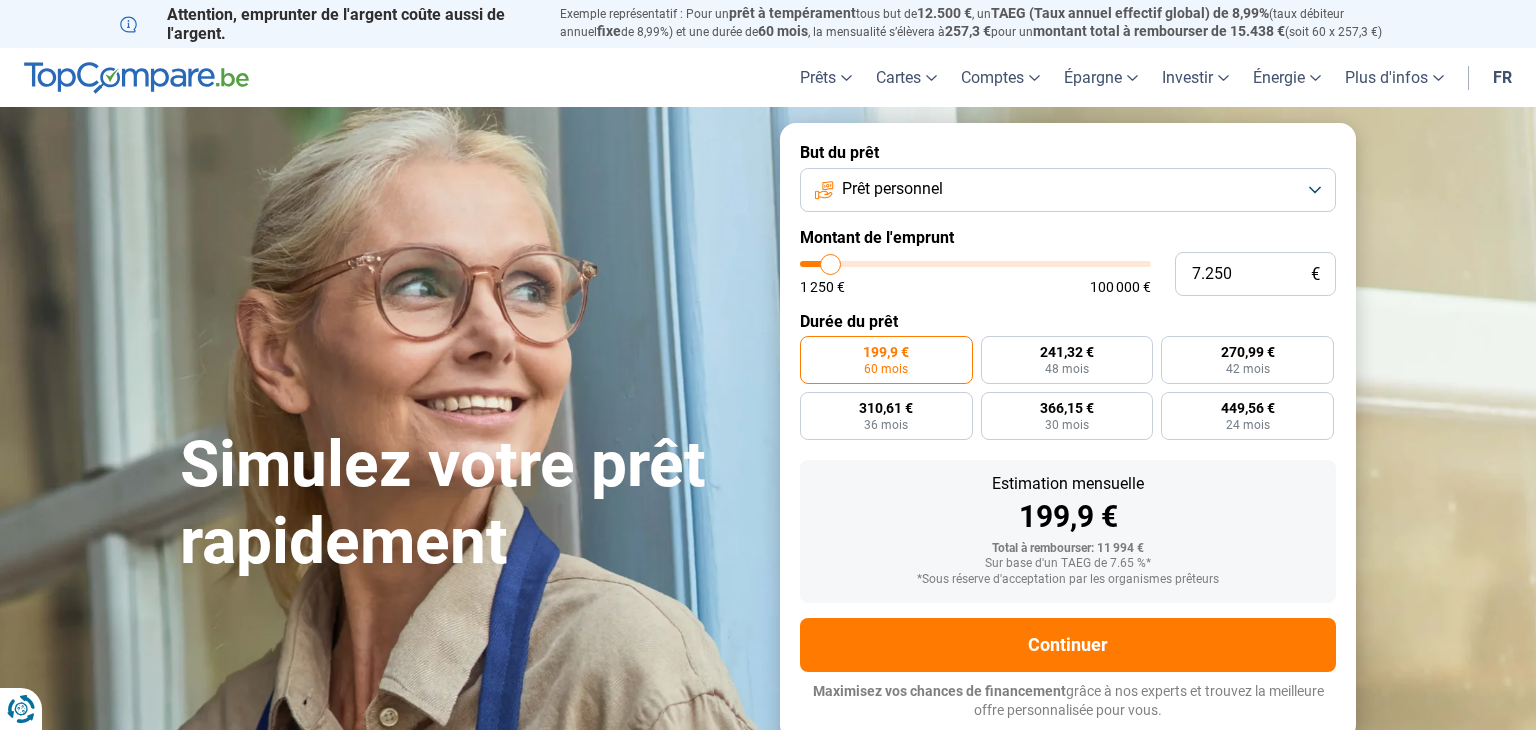 type on "7.000" 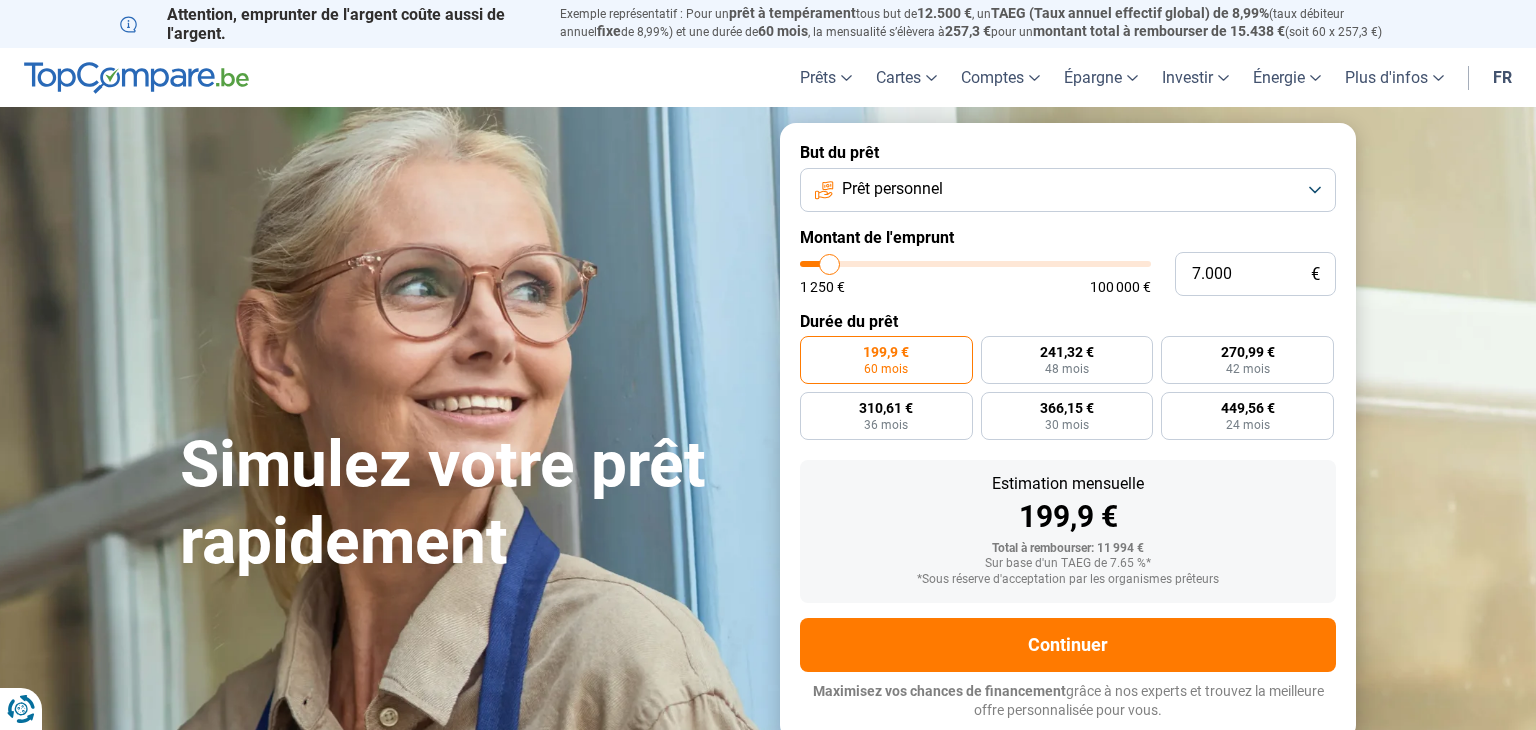 type on "6.750" 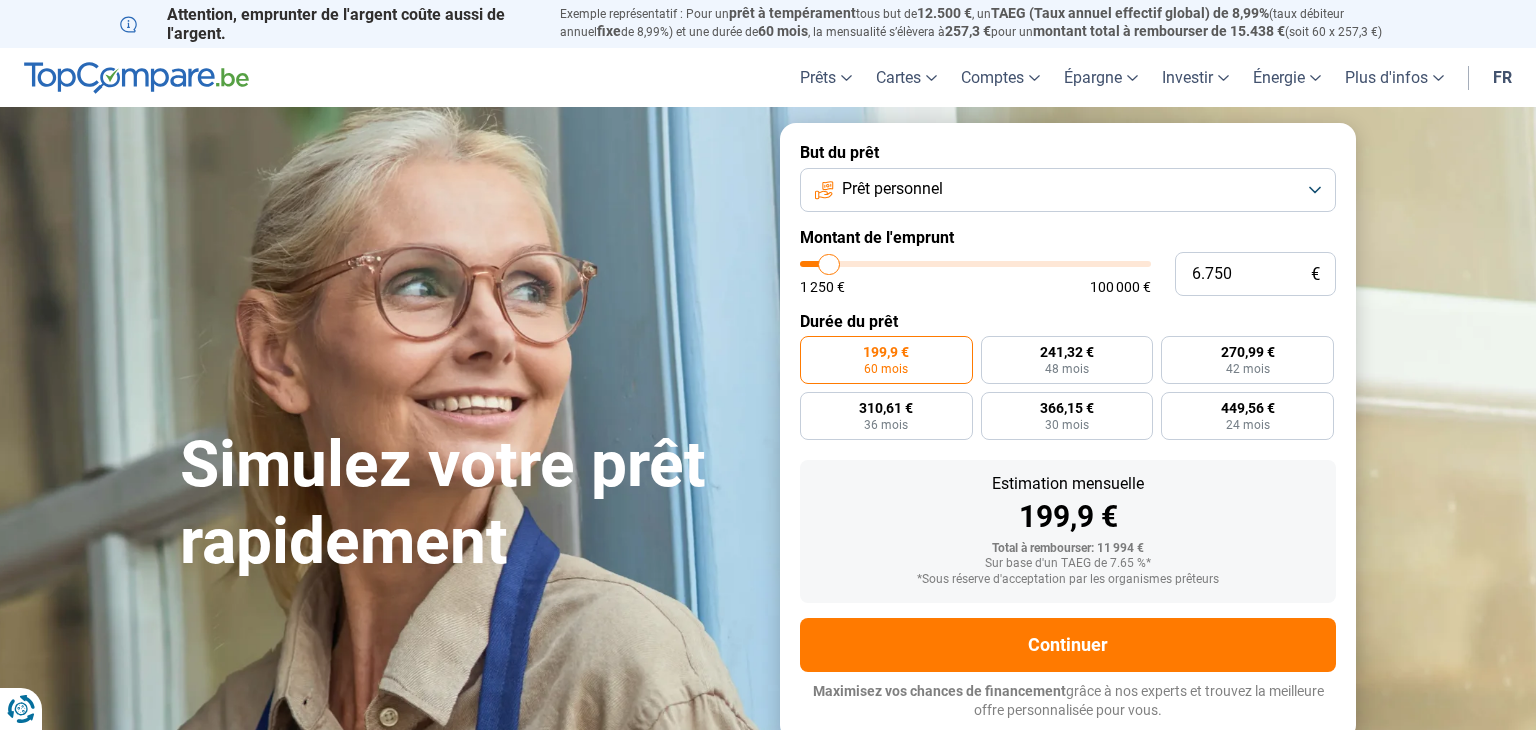 type on "6.500" 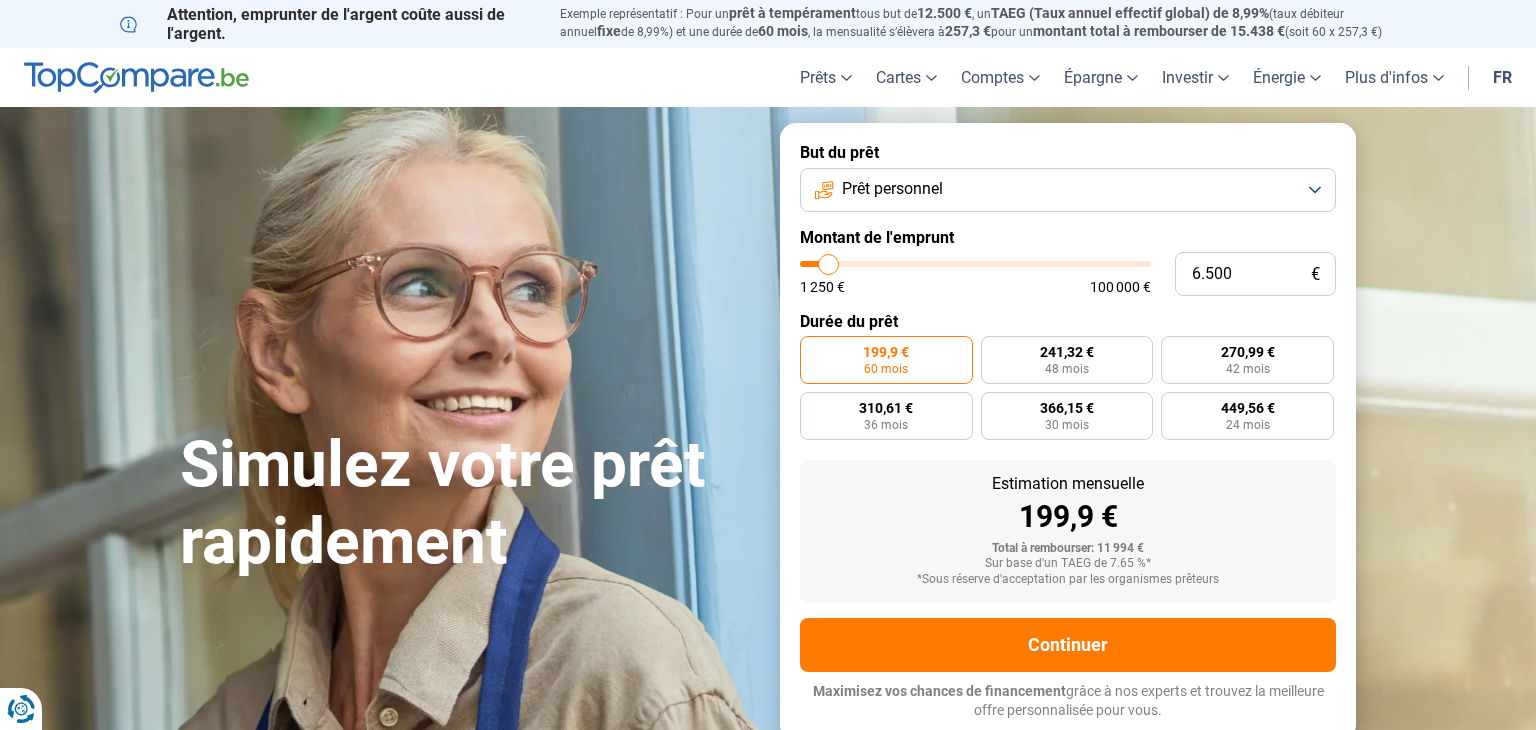 type on "6.250" 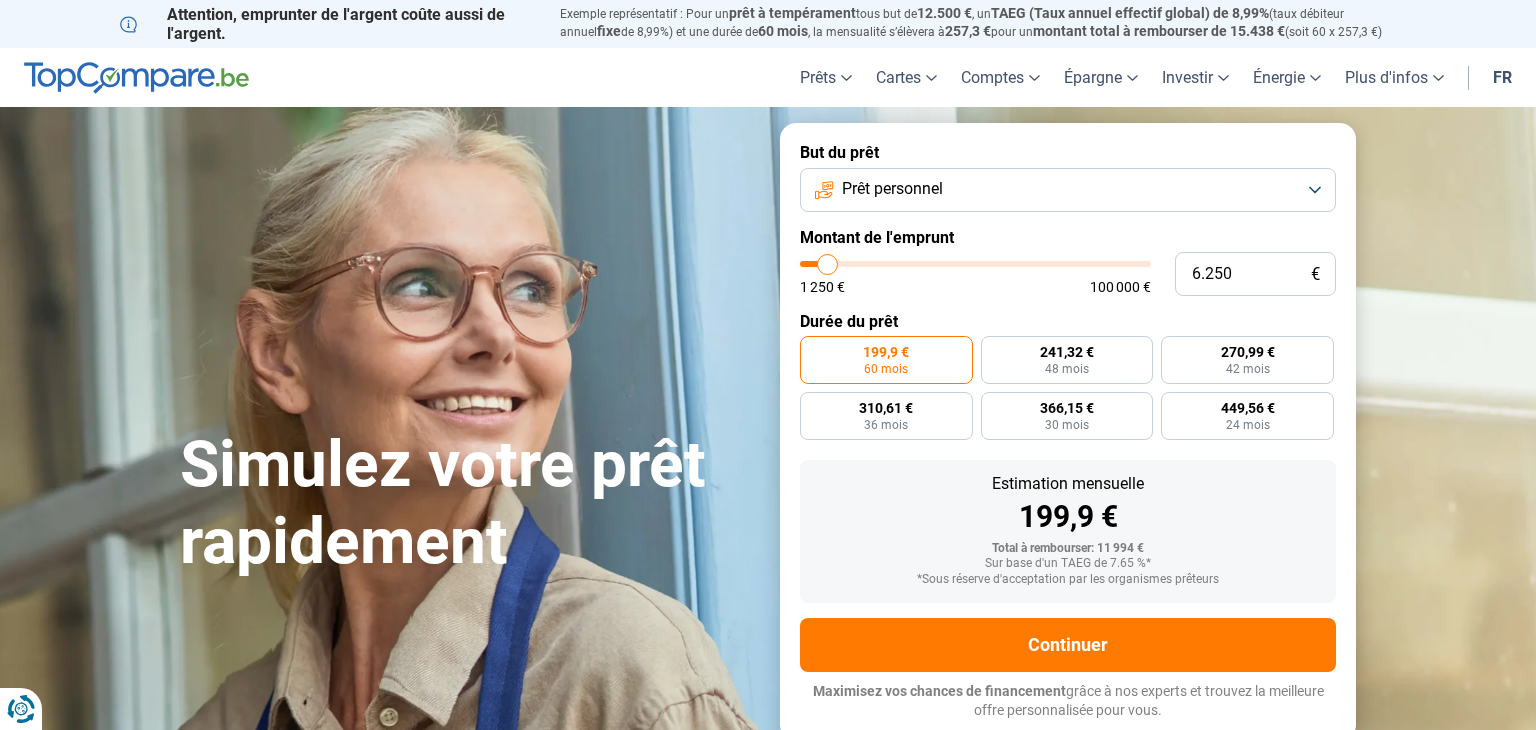 type on "6.000" 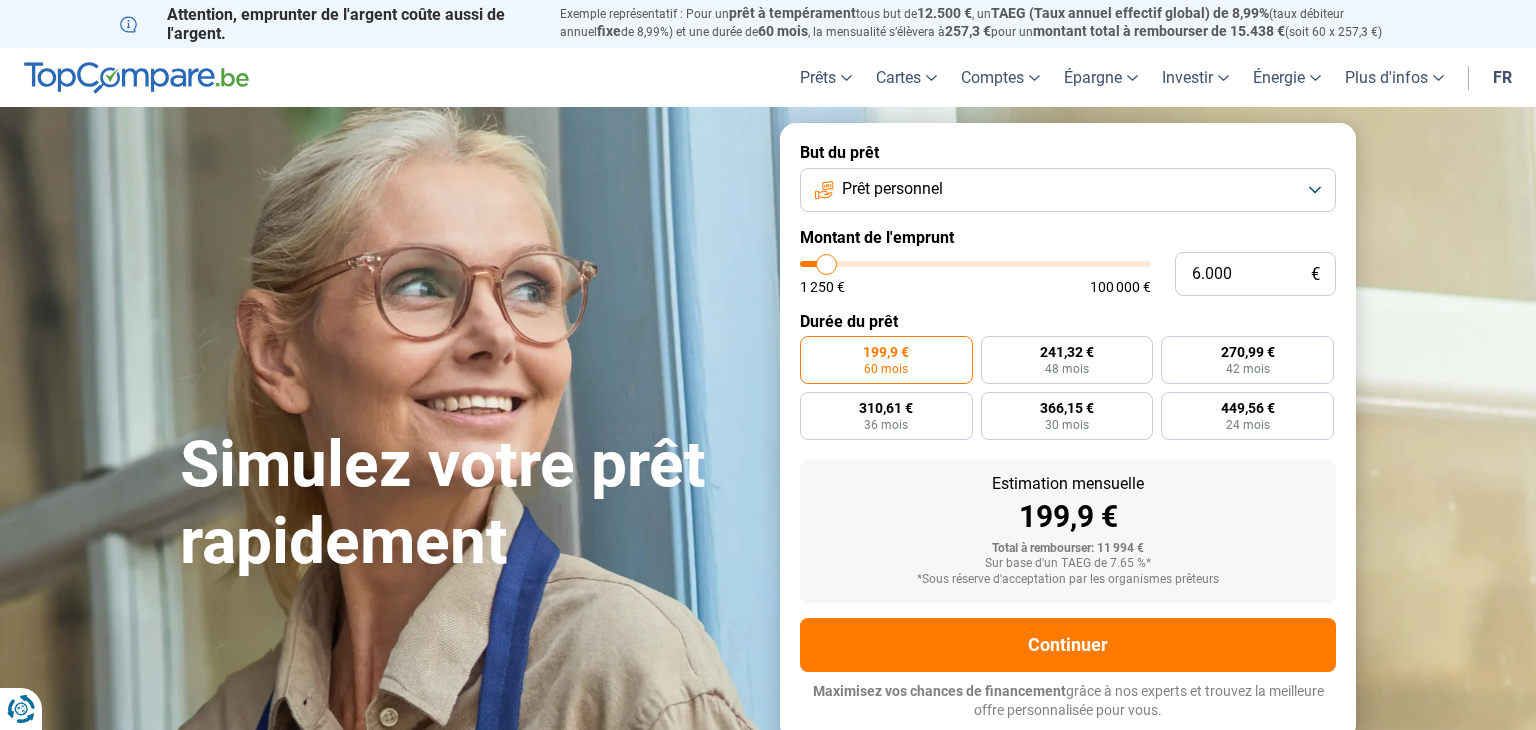 type on "5.750" 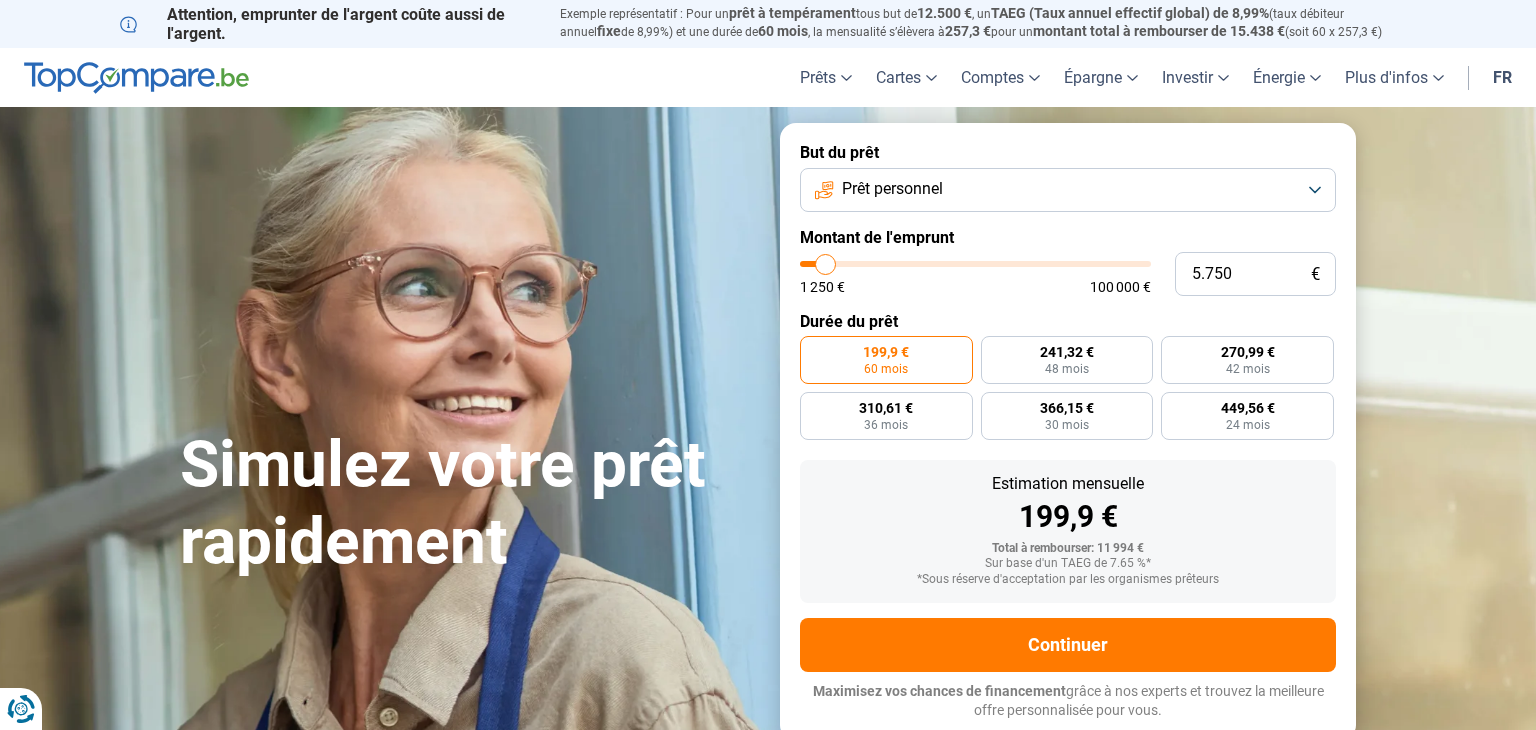 type on "5.500" 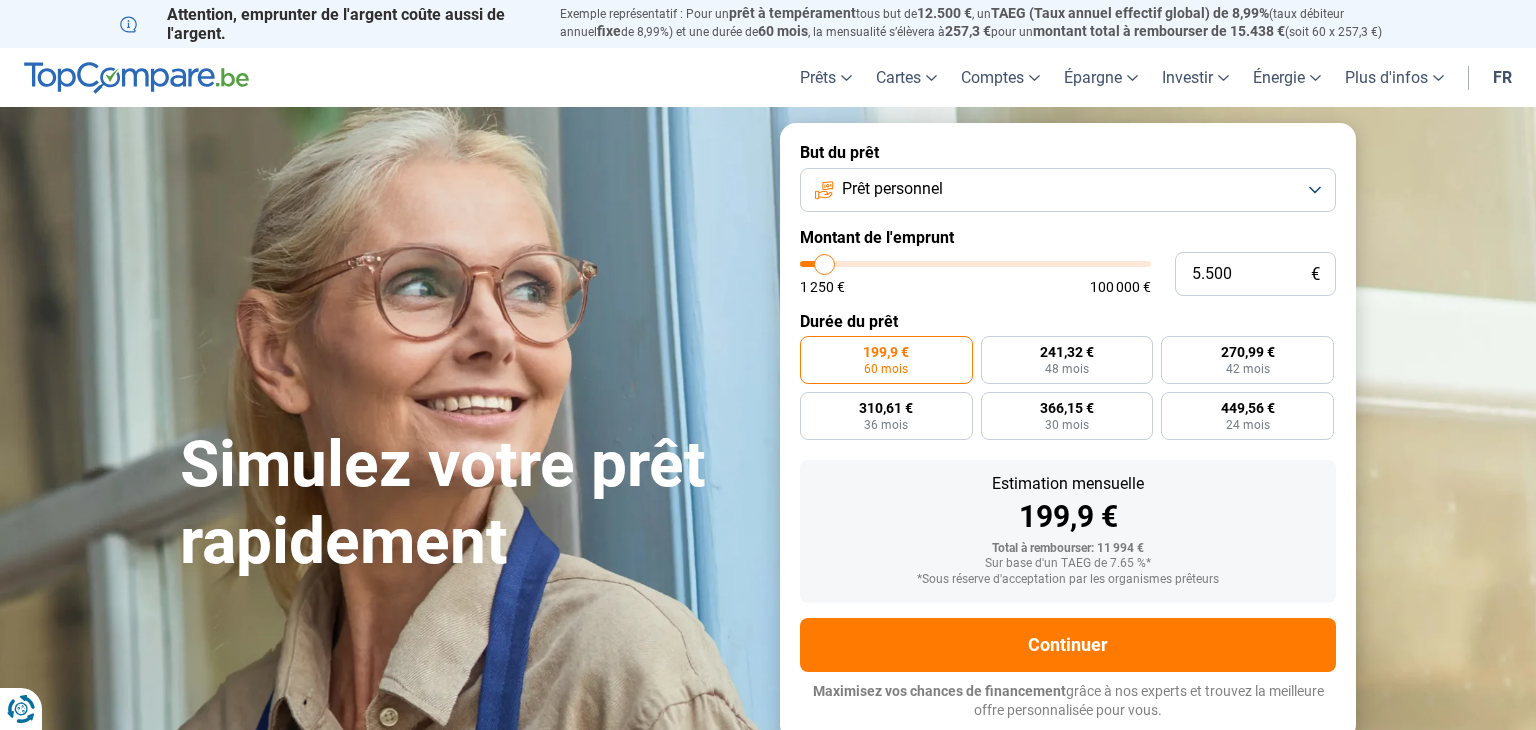 type on "5.250" 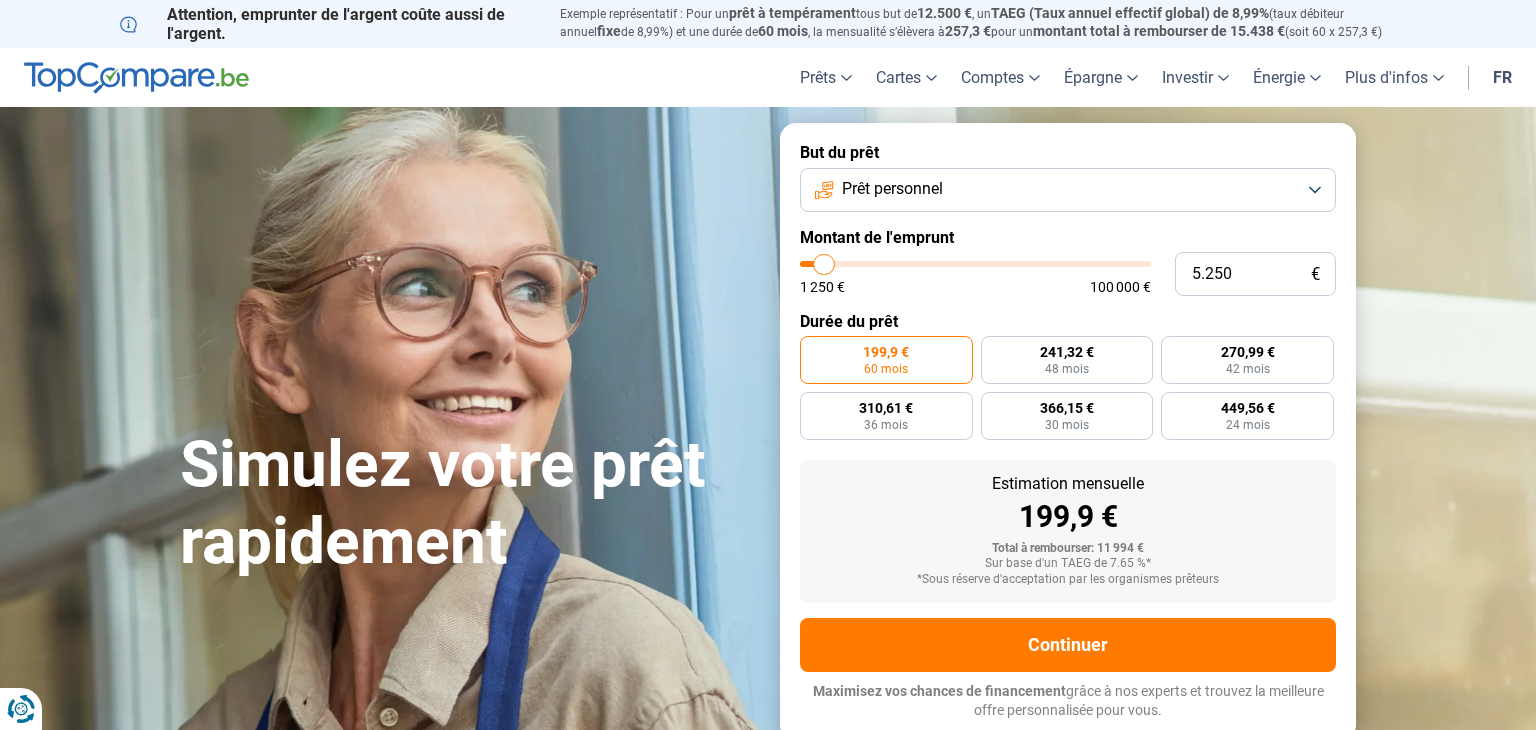 type on "5.000" 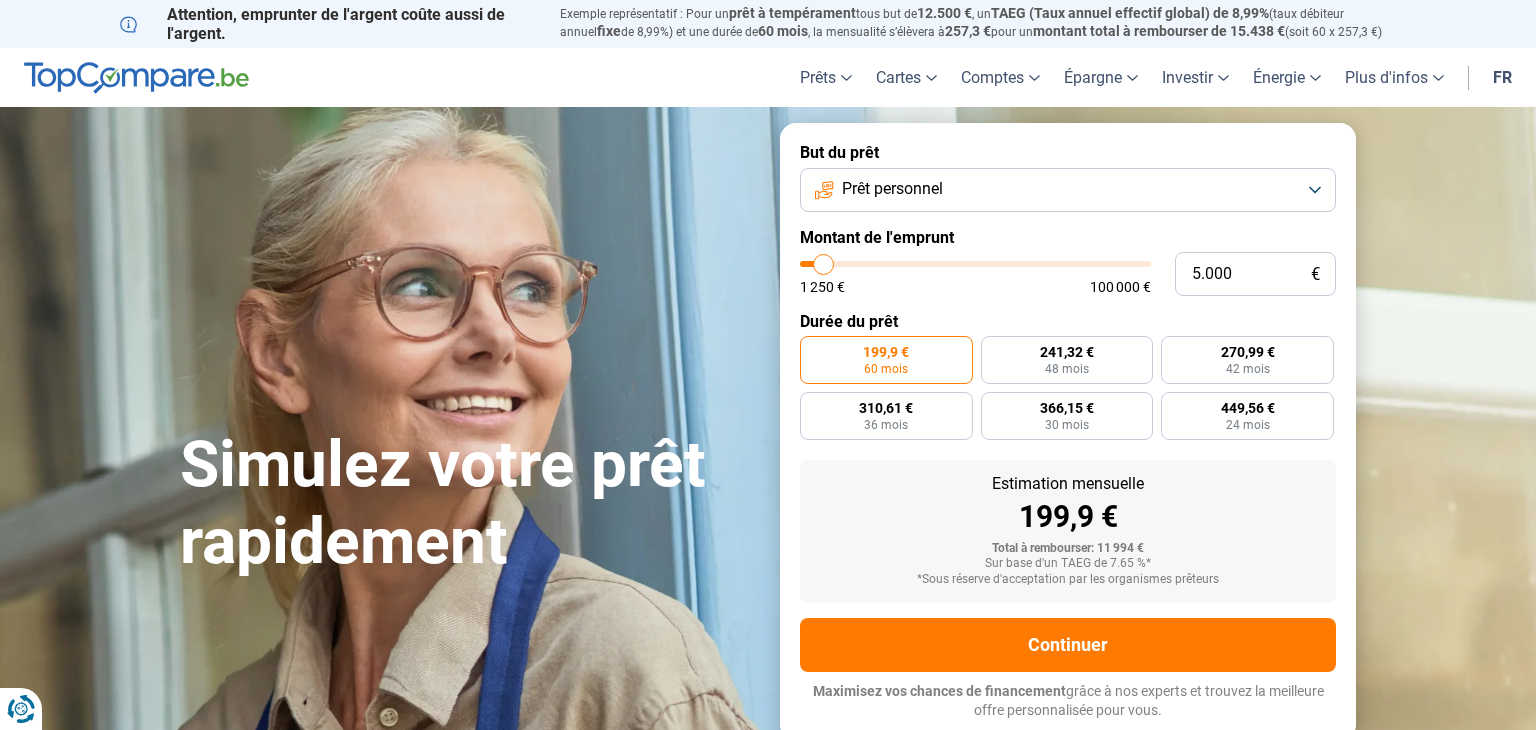 type on "4.750" 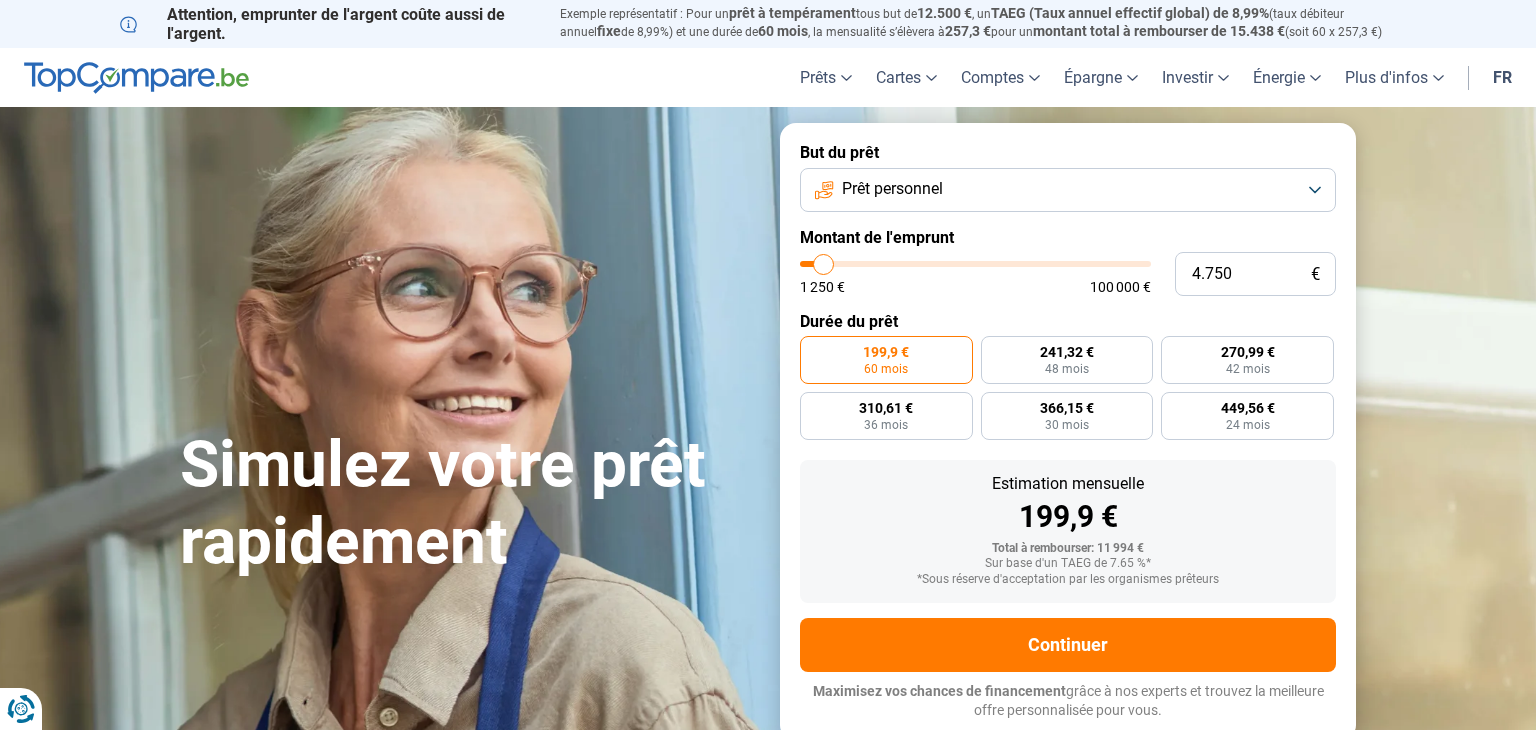 type on "4750" 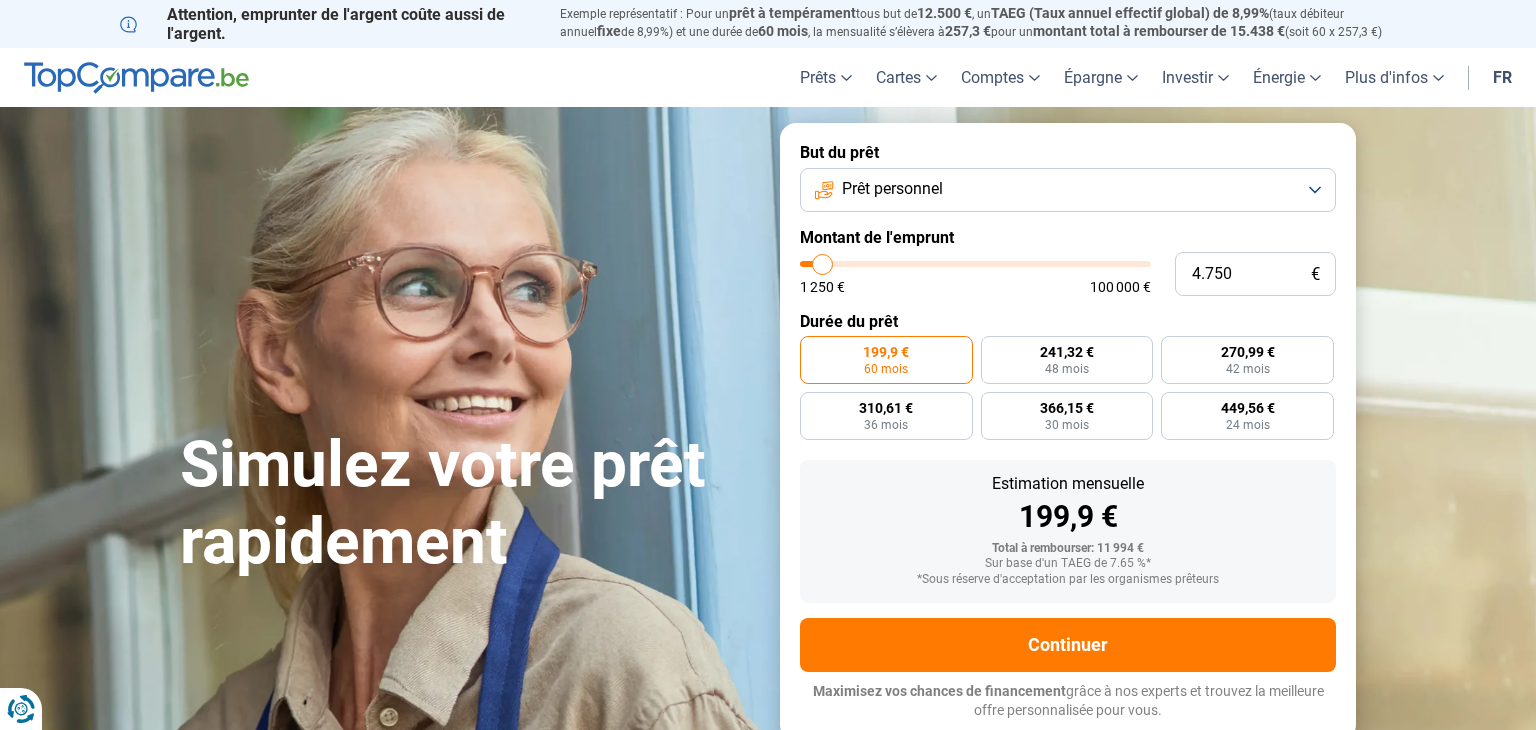 type on "4.500" 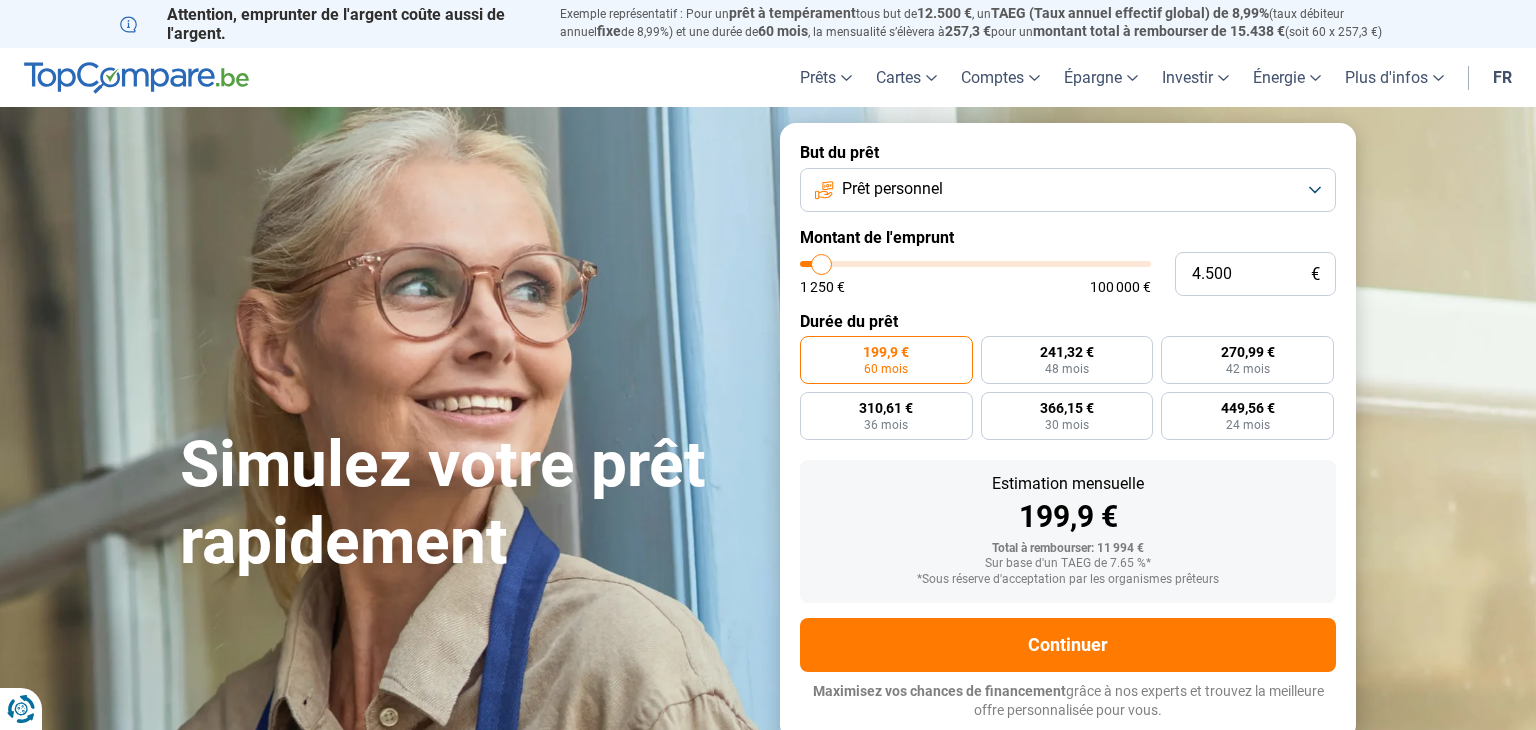 type on "4.250" 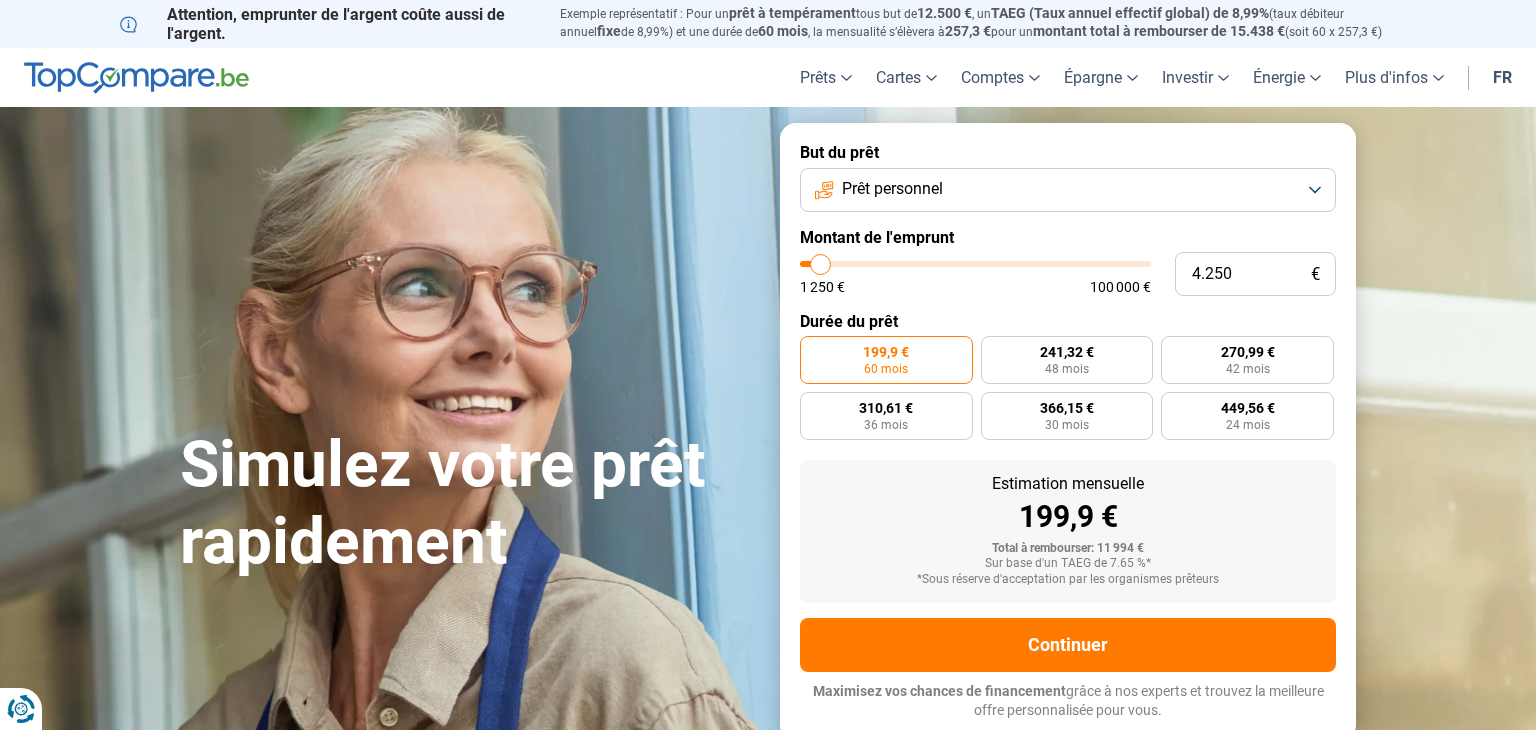 type on "4.000" 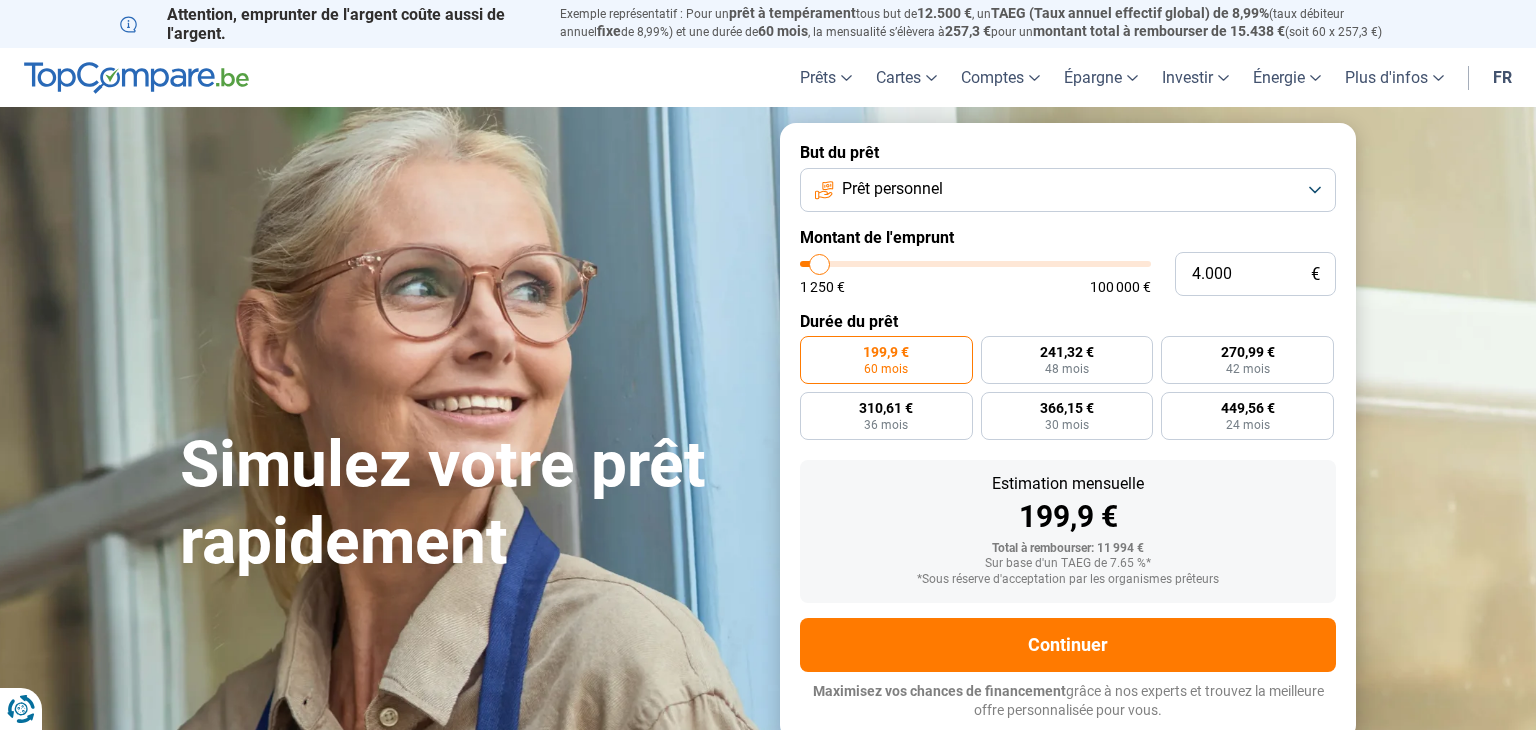 type on "3.750" 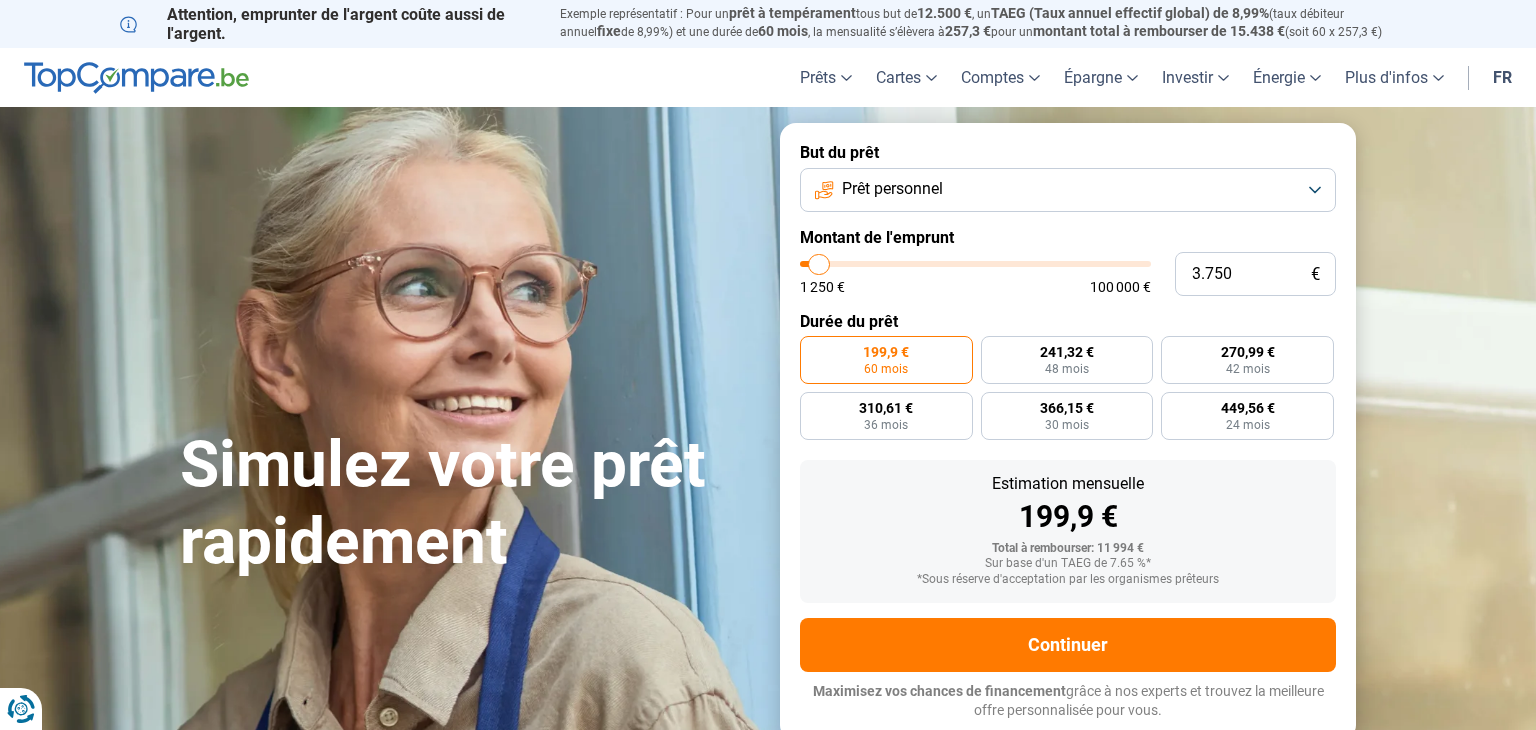 type on "3.500" 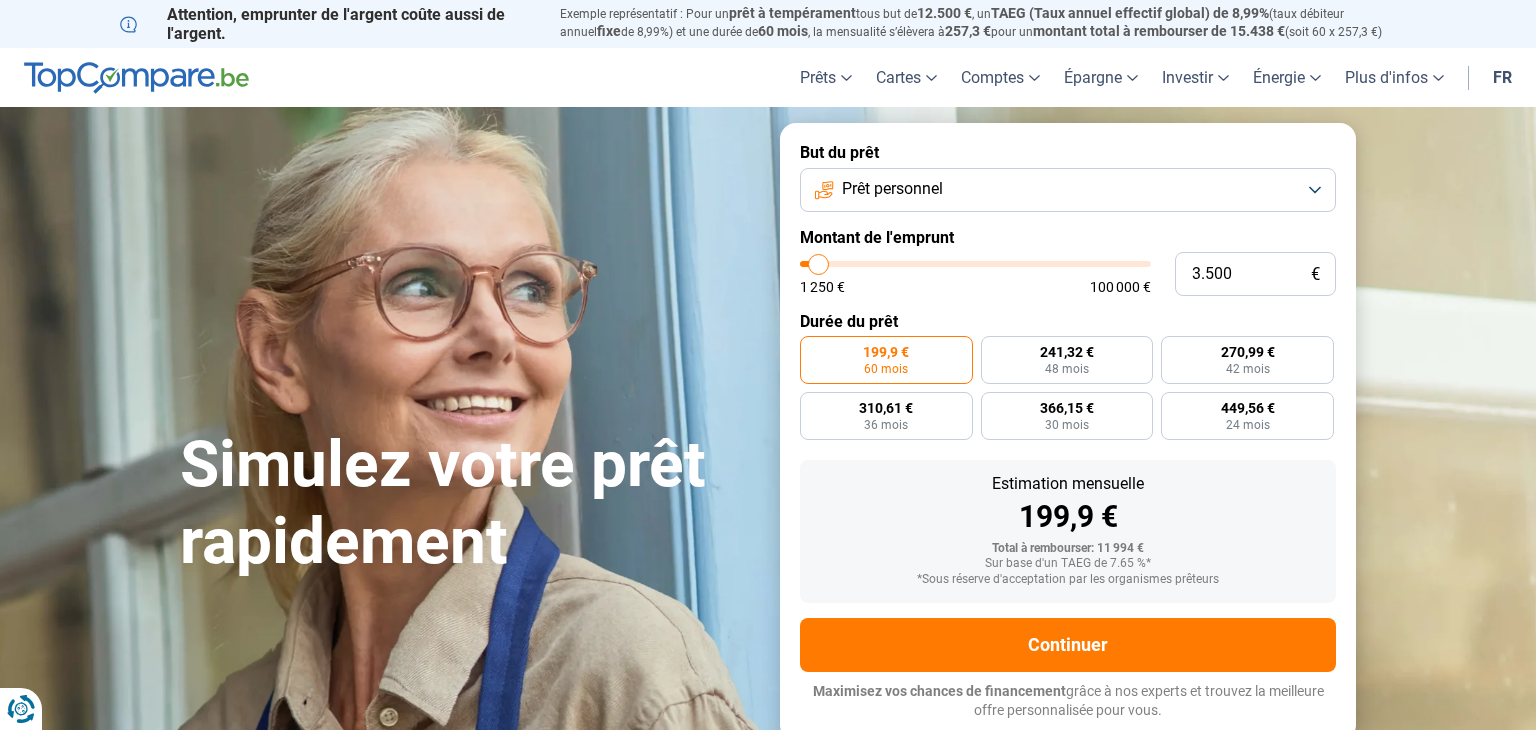 type on "3.250" 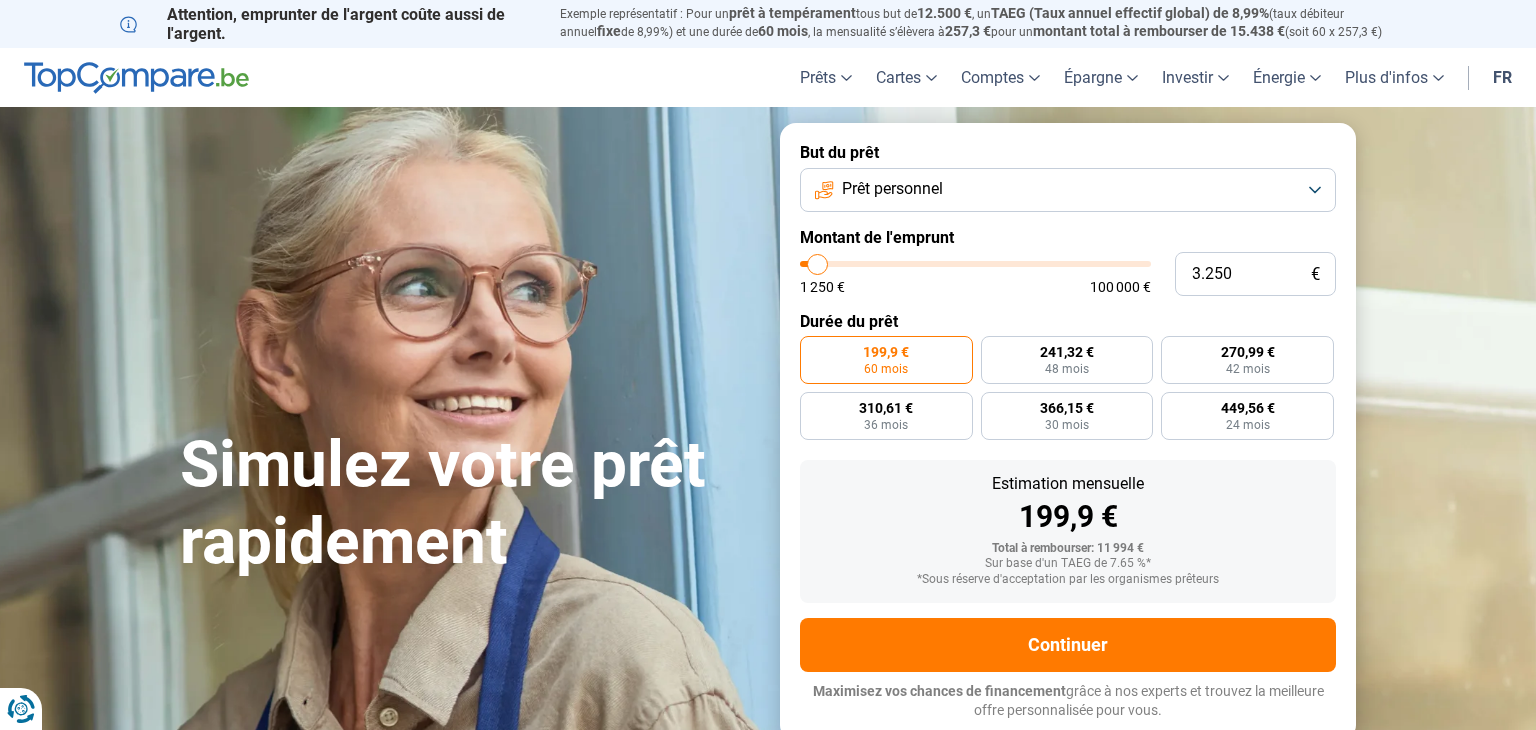 type on "3.000" 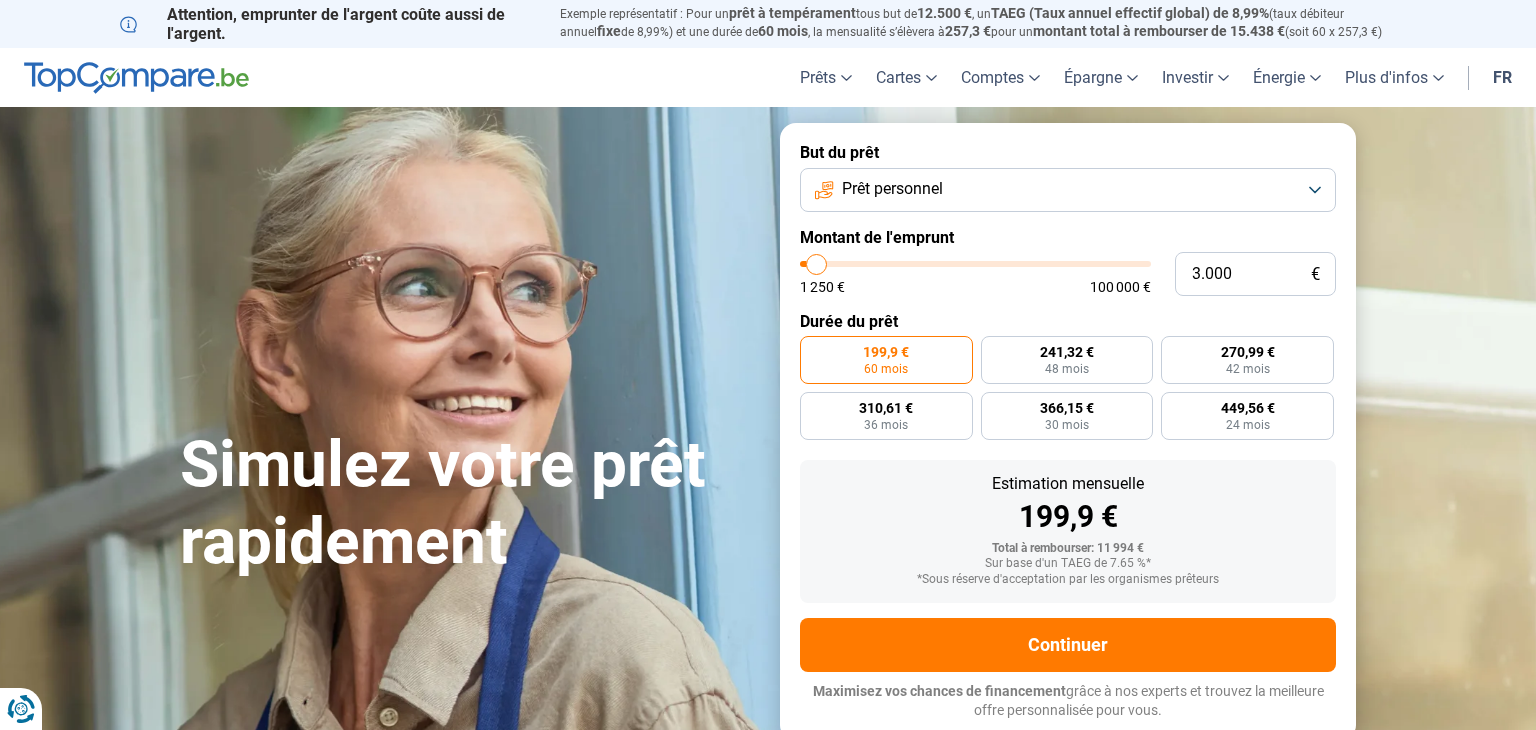 drag, startPoint x: 840, startPoint y: 257, endPoint x: 817, endPoint y: 258, distance: 23.021729 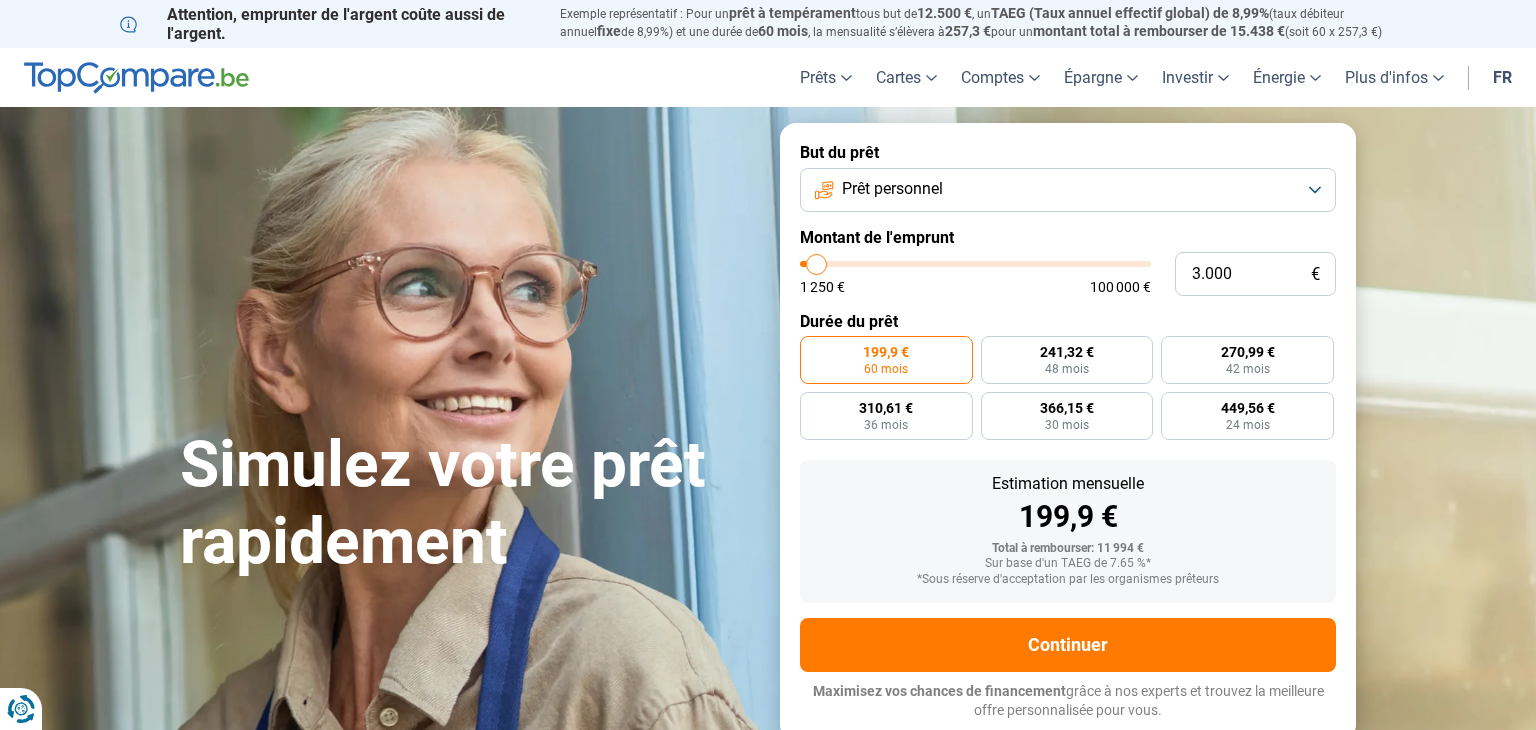 type on "3000" 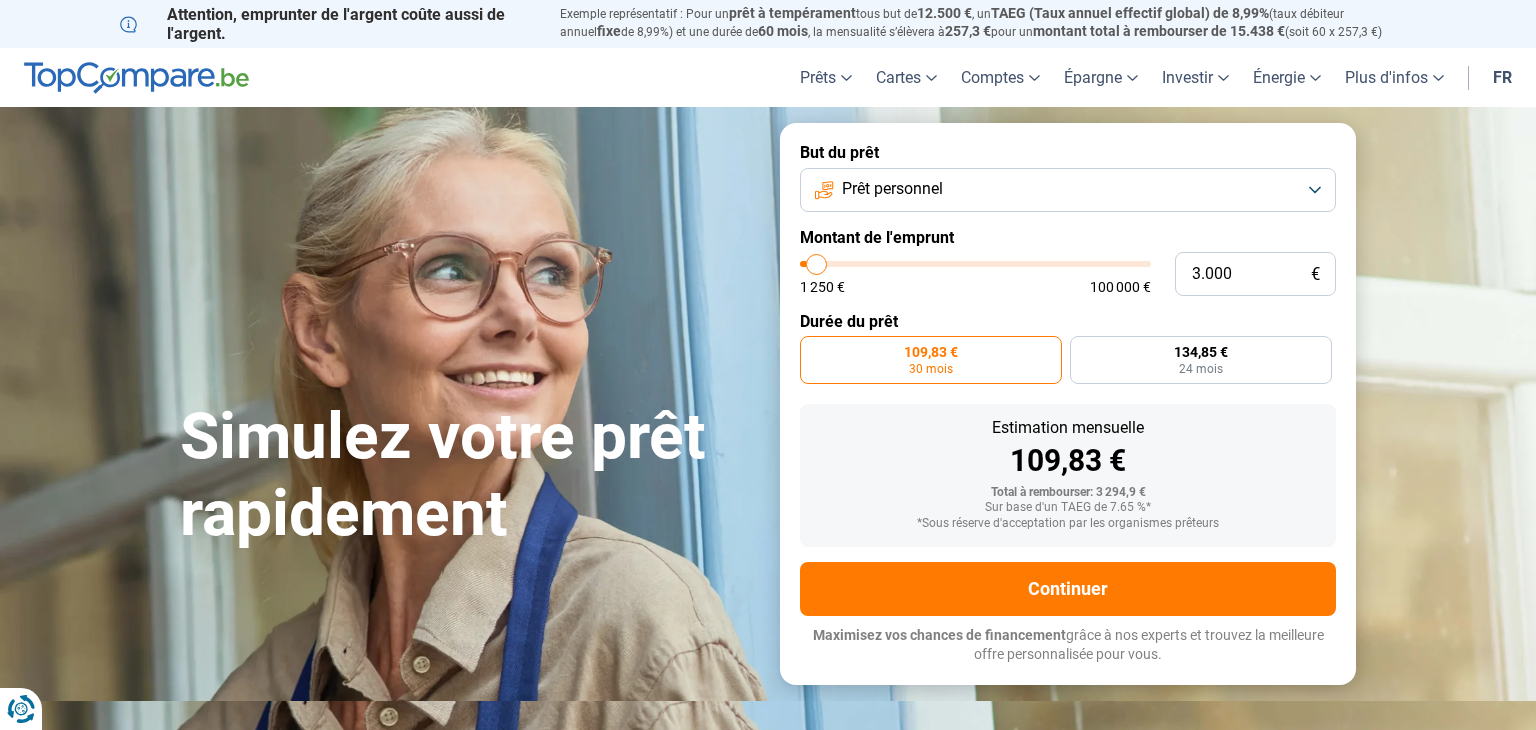 type on "2.750" 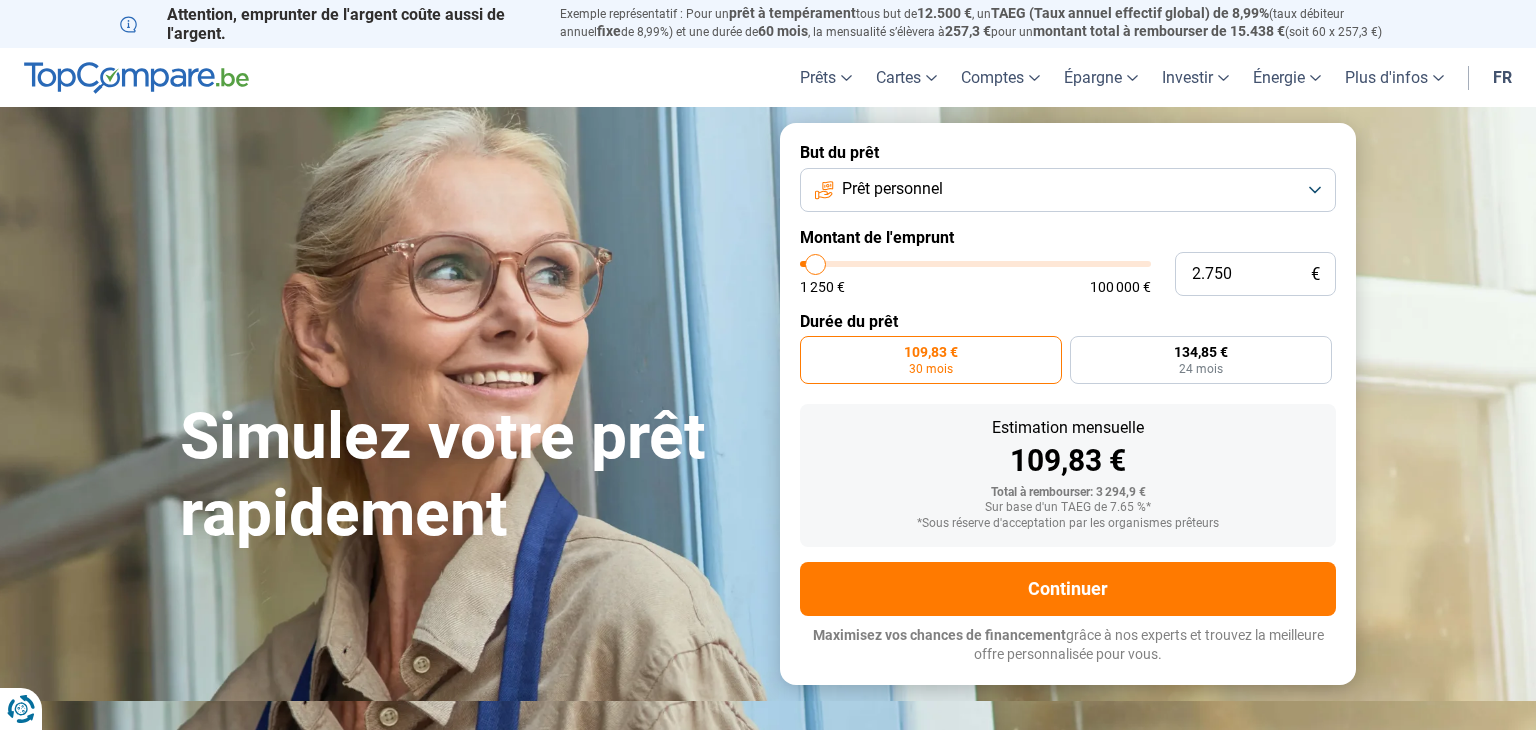 type on "2.500" 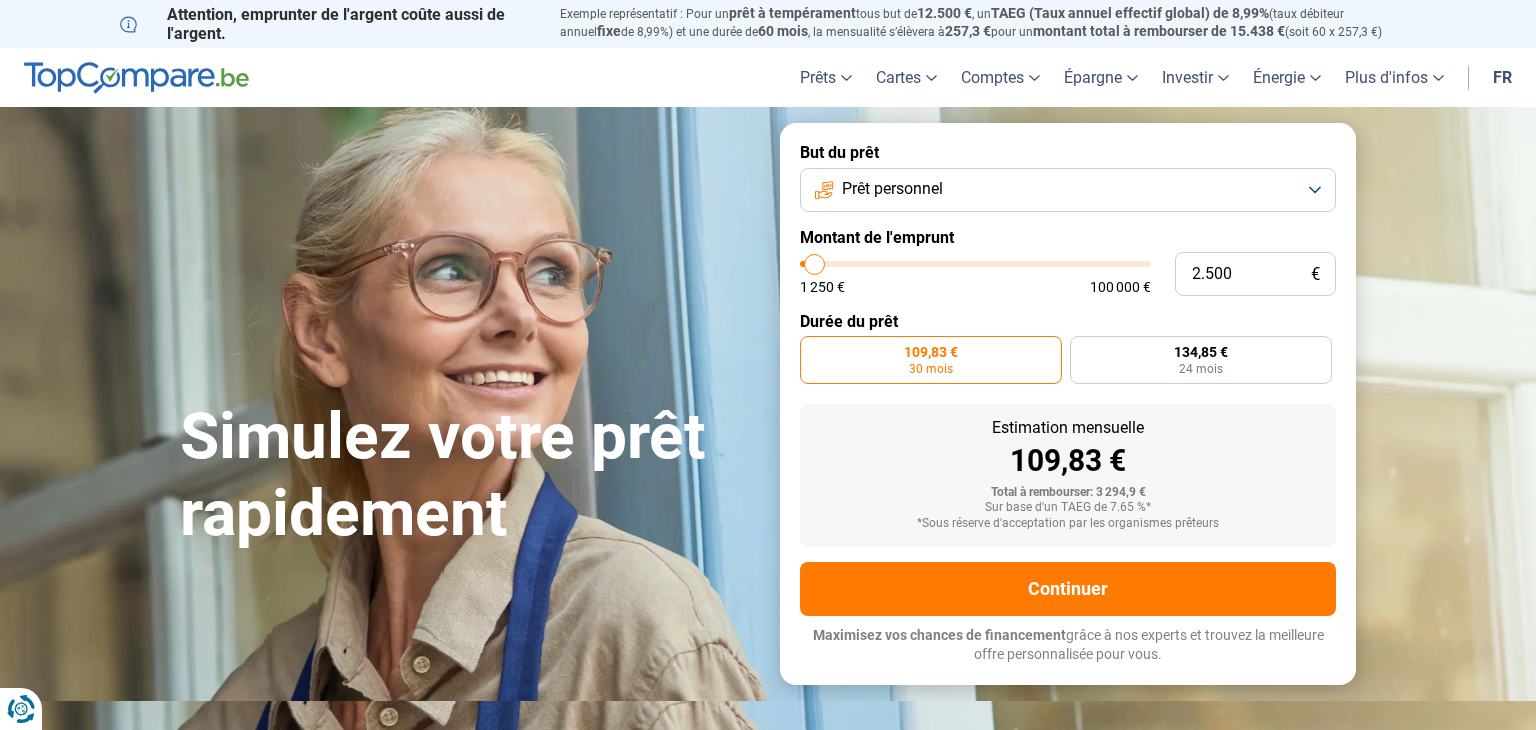 type on "2.250" 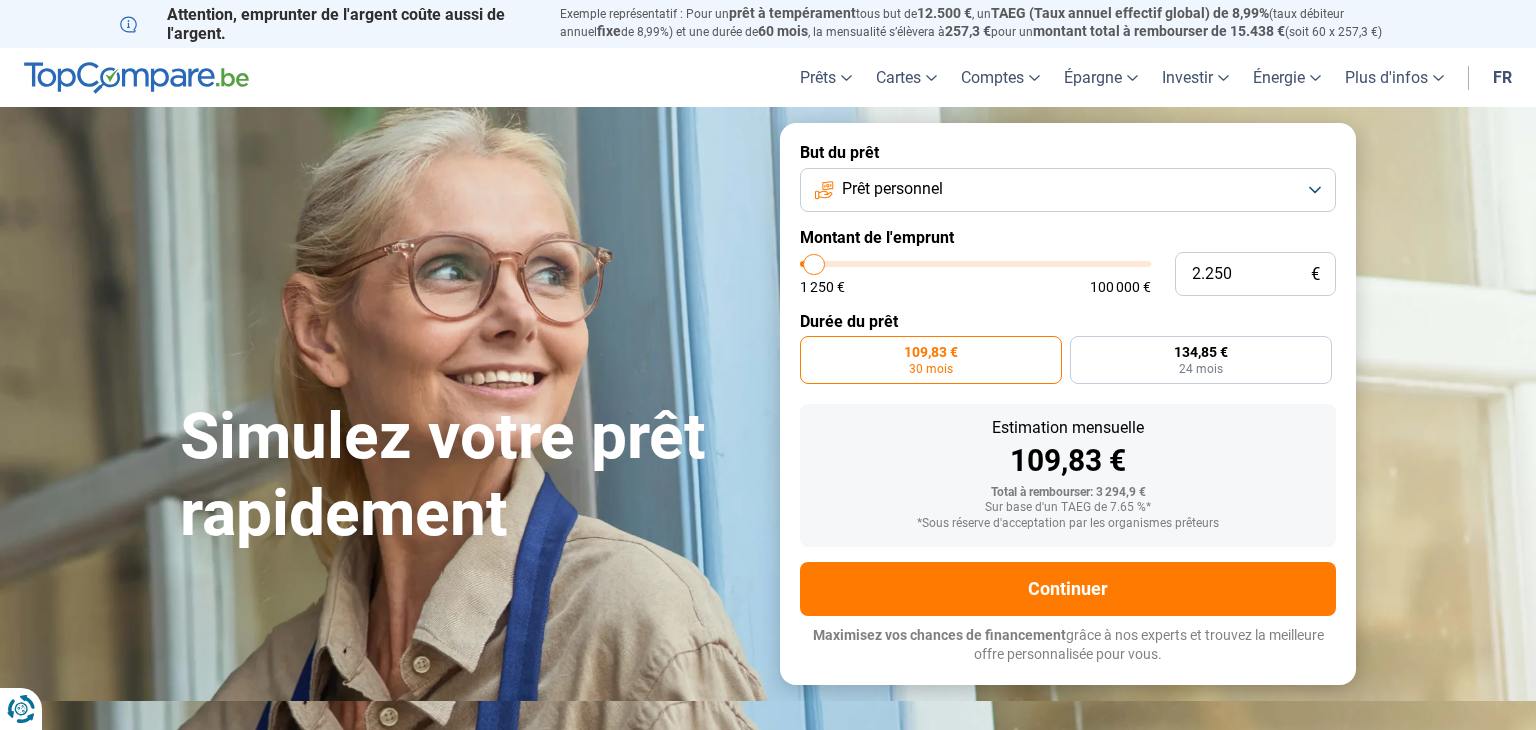 type on "2250" 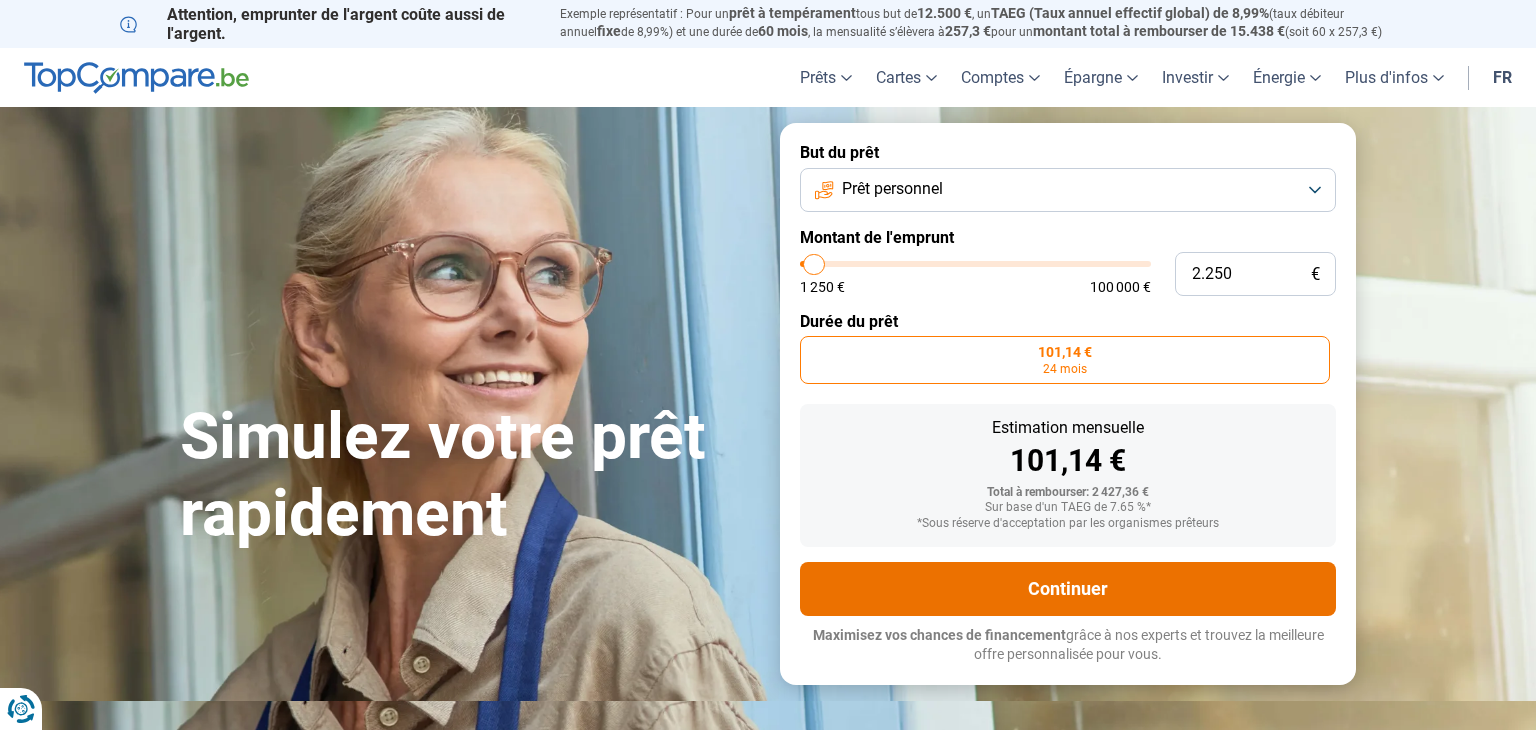 click on "Continuer" at bounding box center (1068, 589) 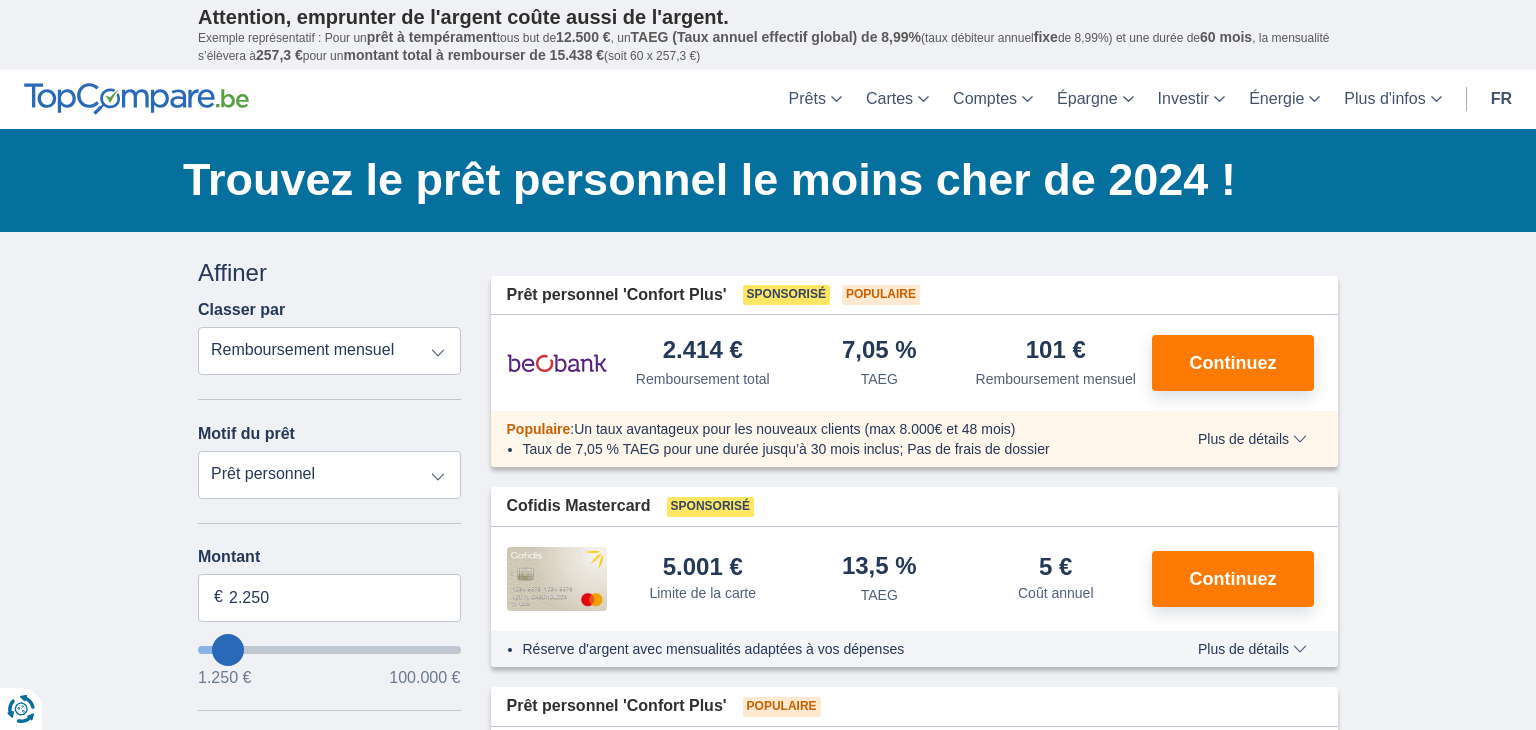scroll, scrollTop: 0, scrollLeft: 0, axis: both 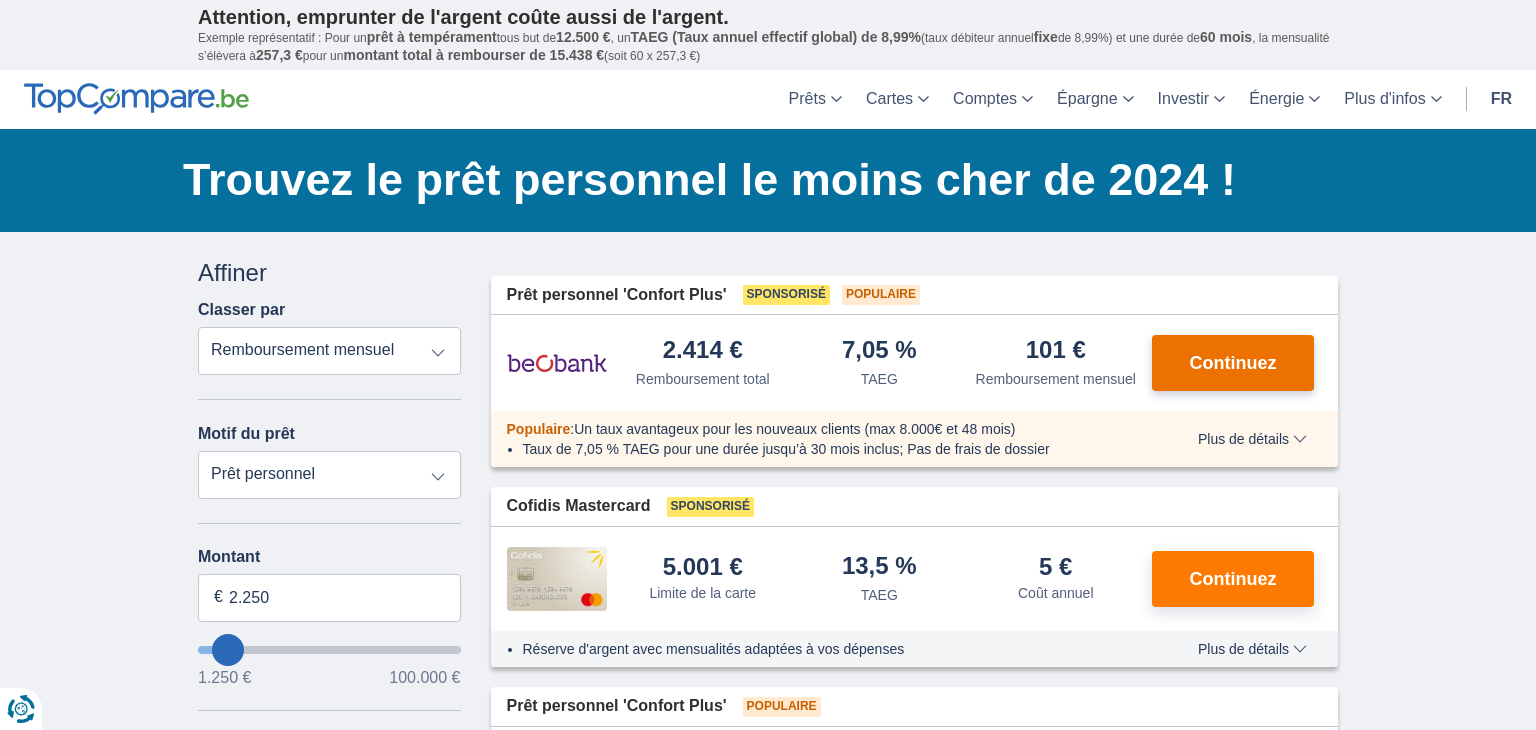 click on "Continuez" at bounding box center (1233, 363) 